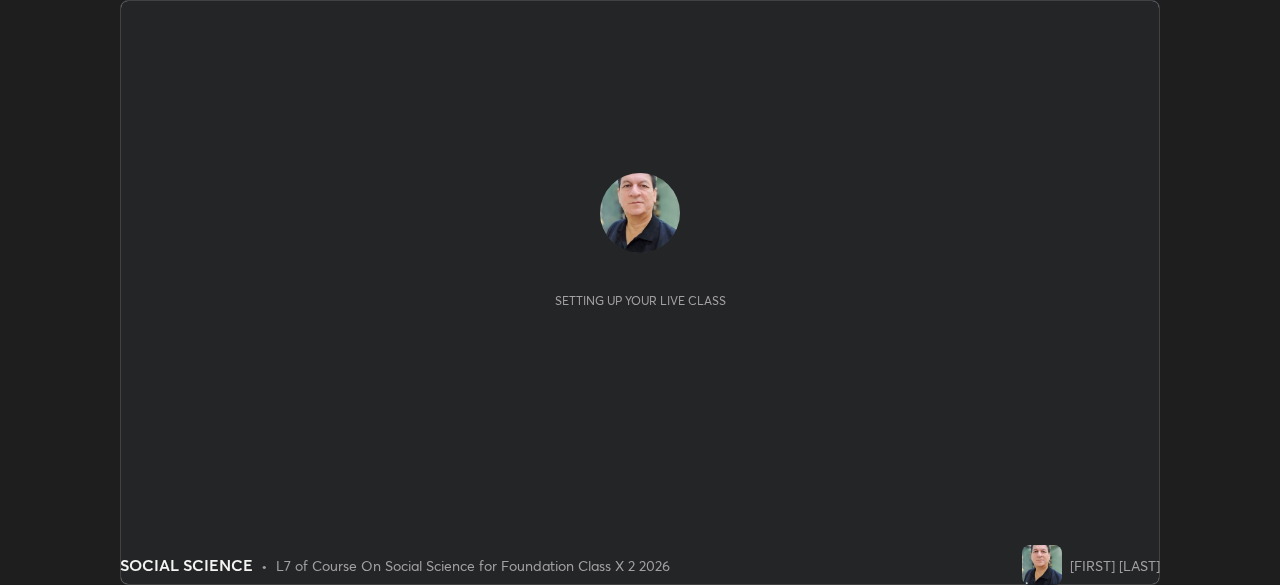 scroll, scrollTop: 0, scrollLeft: 0, axis: both 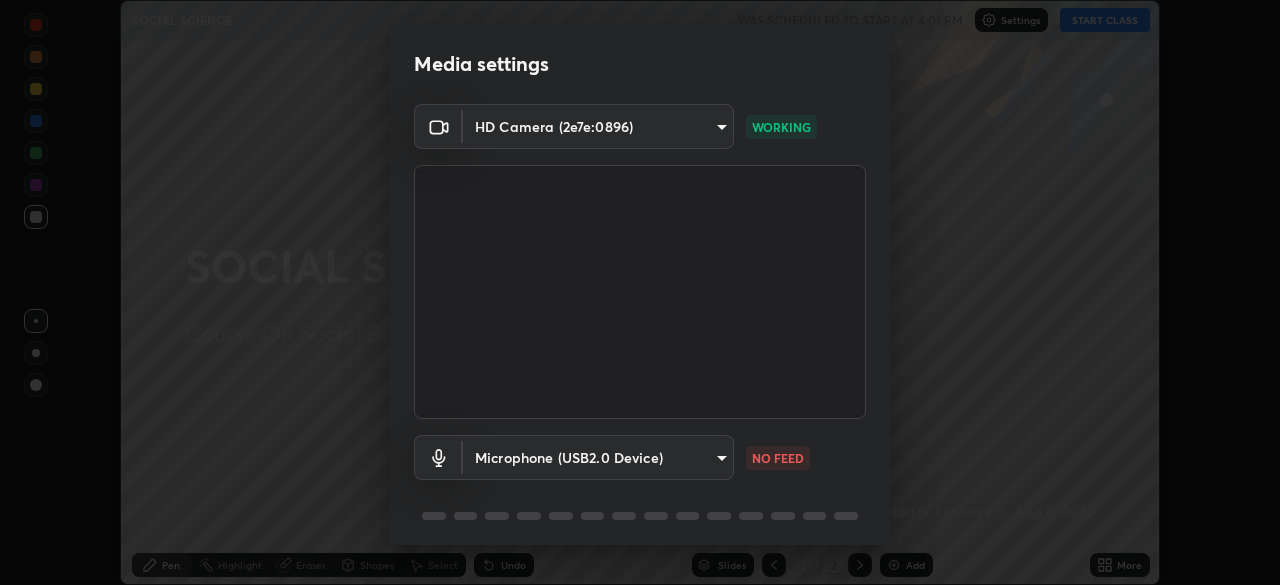 click on "Erase all SOCIAL SCIENCE WAS SCHEDULED TO START AT 4:01 PM Settings START CLASS Setting up your live class SOCIAL SCIENCE • L7 of Course On Social Science for Foundation Class X 2 2026 [PERSON] Pen Highlight Eraser Shapes Select Undo Slides 2 / 2 Add More Enable hand raising Enable raise hand to speak to learners. Once enabled, chat will be turned off temporarily. Enable x No doubts shared Encourage your learners to ask a doubt for better clarity Report an issue Reason for reporting Buffering Chat not working Audio - Video sync issue Educator video quality low Attach an image Report Media settings HD Camera ([DEVICE_ID]) [MAC_ADDRESS] WORKING Microphone (USB2.0 Device) 258fd4060a493e50d2325f6088c9f32a9fd96ad8840e5015f7da628df60e83e3 NO FEED 1 / 5 Next" at bounding box center (640, 292) 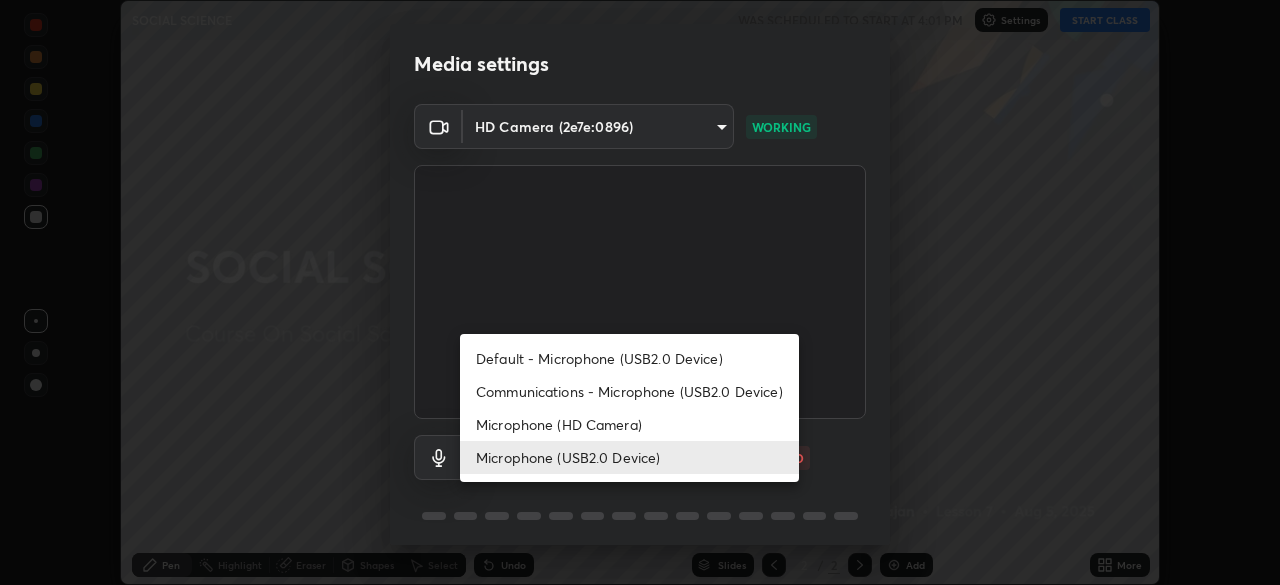 click on "Communications - Microphone (USB2.0 Device)" at bounding box center [629, 391] 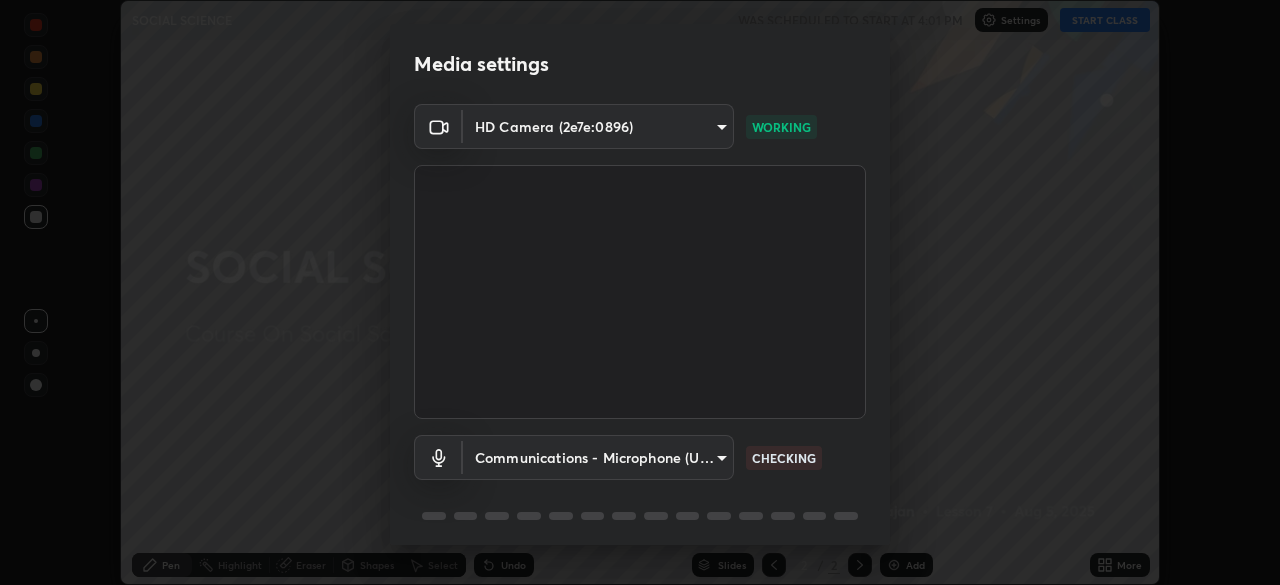 click on "Erase all SOCIAL SCIENCE WAS SCHEDULED TO START AT 4:01 PM Settings START CLASS Setting up your live class SOCIAL SCIENCE • L7 of Course On Social Science for Foundation Class X 2 2026 [PERSON] Pen Highlight Eraser Shapes Select Undo Slides 2 / 2 Add More Enable hand raising Enable raise hand to speak to learners. Once enabled, chat will be turned off temporarily. Enable x No doubts shared Encourage your learners to ask a doubt for better clarity Report an issue Reason for reporting Buffering Chat not working Audio - Video sync issue Educator video quality low Attach an image Report Media settings HD Camera ([DEVICE_ID]) [MAC_ADDRESS] WORKING Communications - Microphone (USB2.0 Device) communications CHECKING 1 / 5 Next" at bounding box center (640, 292) 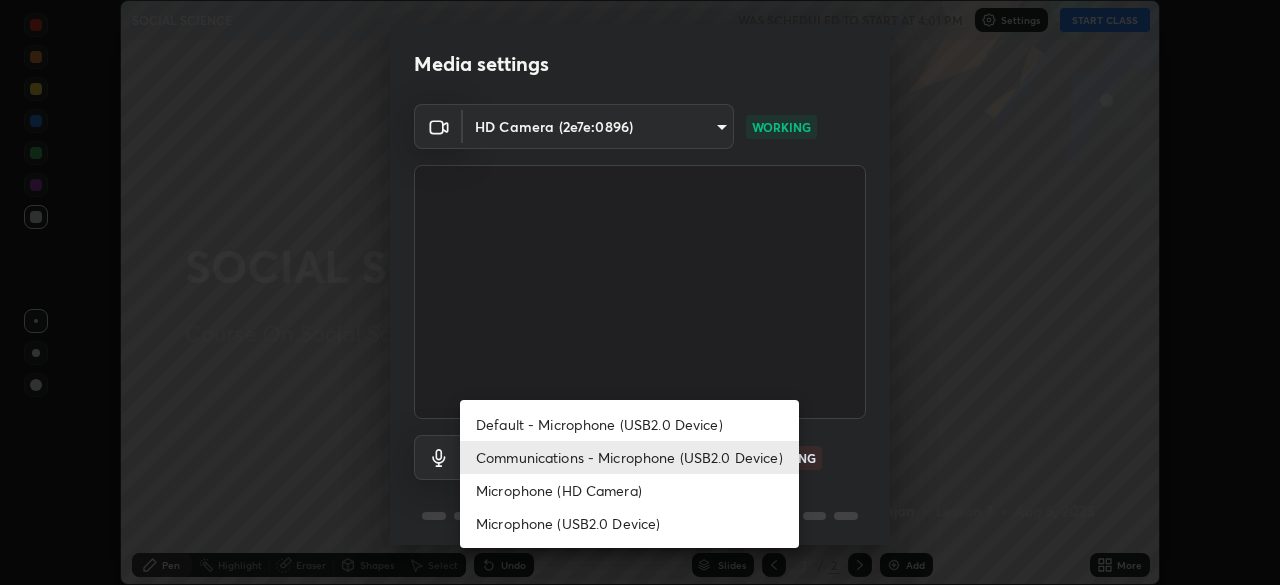 click on "Microphone (USB2.0 Device)" at bounding box center [629, 523] 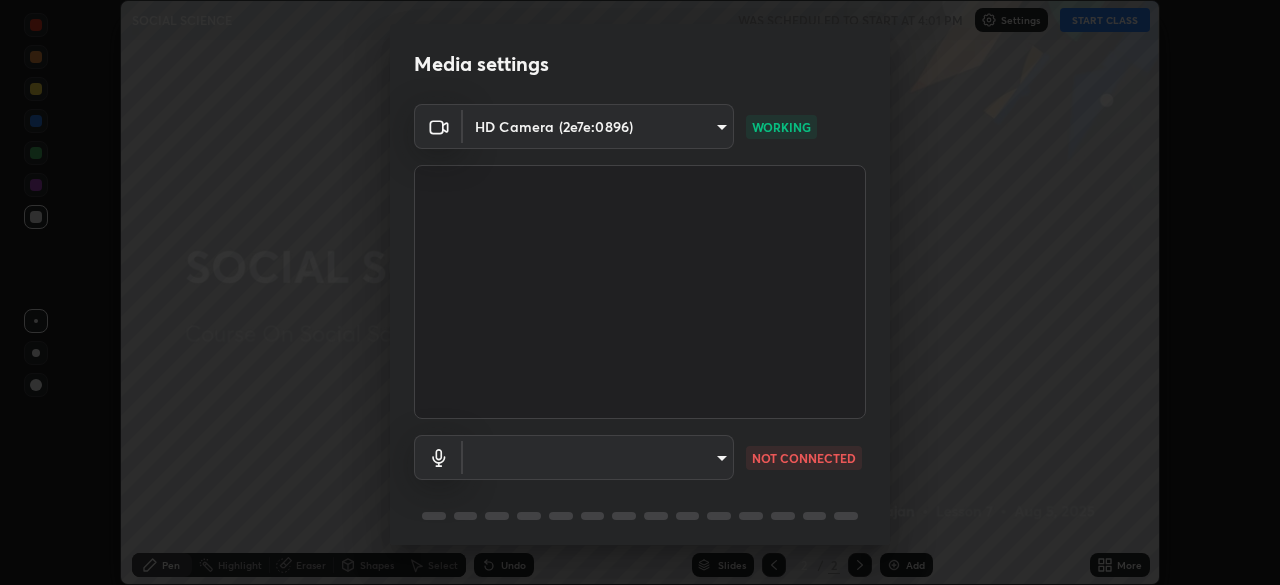 click on "Erase all SOCIAL SCIENCE WAS SCHEDULED TO START AT 4:01 PM Settings START CLASS Setting up your live class SOCIAL SCIENCE • L7 of Course On Social Science for Foundation Class X 2 2026 [PERSON] Pen Highlight Eraser Shapes Select Undo Slides 2 / 2 Add More Enable hand raising Enable raise hand to speak to learners. Once enabled, chat will be turned off temporarily. Enable x No doubts shared Encourage your learners to ask a doubt for better clarity Report an issue Reason for reporting Buffering Chat not working Audio - Video sync issue Educator video quality low Attach an image Report Media settings HD Camera ([DEVICE_ID]) [MAC_ADDRESS] WORKING 258fd4060a493e50d2325f6088c9f32a9fd96ad8840e5015f7da628df60e83e3 NOT CONNECTED 1 / 5 Next" at bounding box center (640, 292) 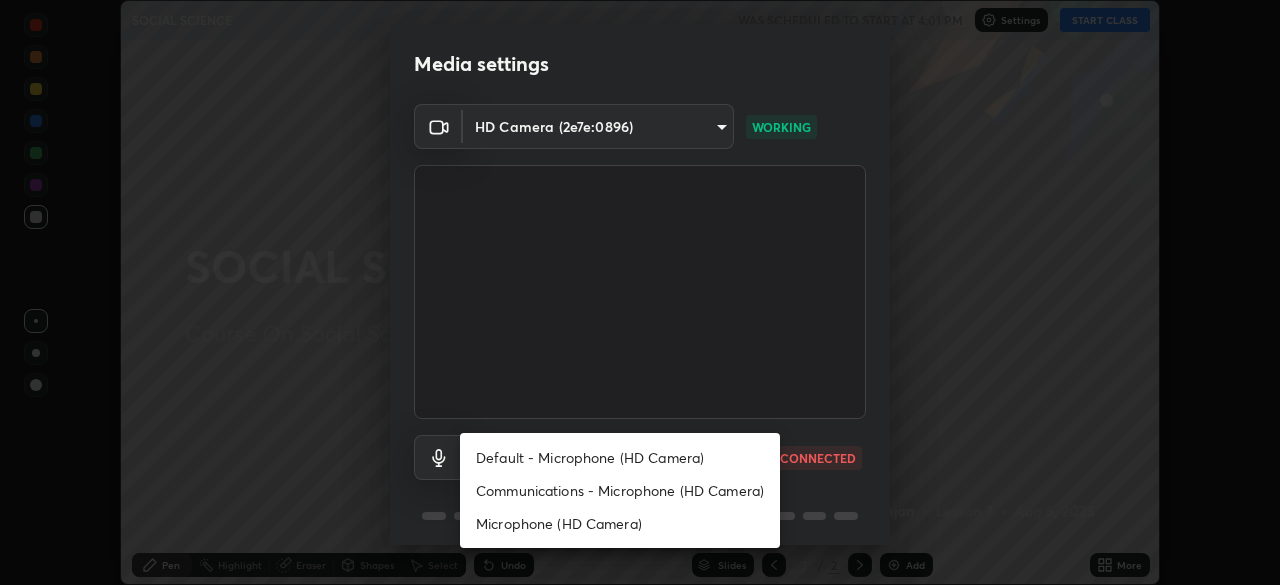 click on "Communications - Microphone (HD Camera)" at bounding box center [620, 490] 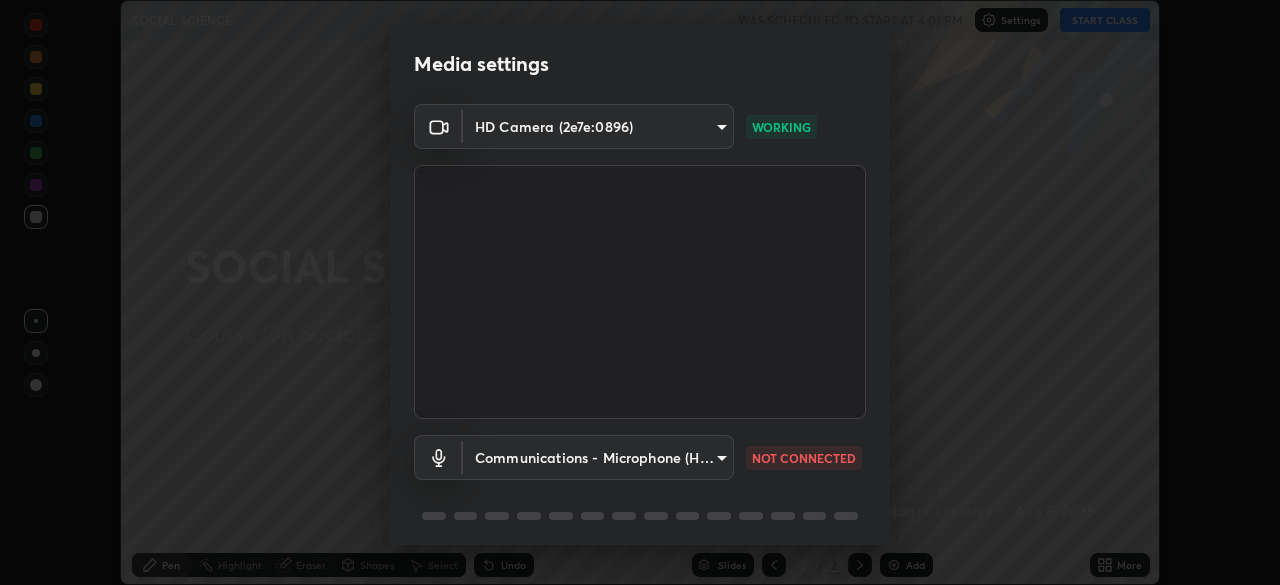 click on "Erase all SOCIAL SCIENCE WAS SCHEDULED TO START AT 4:01 PM Settings START CLASS Setting up your live class SOCIAL SCIENCE • L7 of Course On Social Science for Foundation Class X 2 2026 [PERSON] Pen Highlight Eraser Shapes Select Undo Slides 2 / 2 Add More Enable hand raising Enable raise hand to speak to learners. Once enabled, chat will be turned off temporarily. Enable x No doubts shared Encourage your learners to ask a doubt for better clarity Report an issue Reason for reporting Buffering Chat not working Audio - Video sync issue Educator video quality low Attach an image Report Media settings HD Camera ([DEVICE_ID]) [MAC_ADDRESS] WORKING Communications - Microphone (HD Camera) communications NOT CONNECTED 1 / 5 Next" at bounding box center (640, 292) 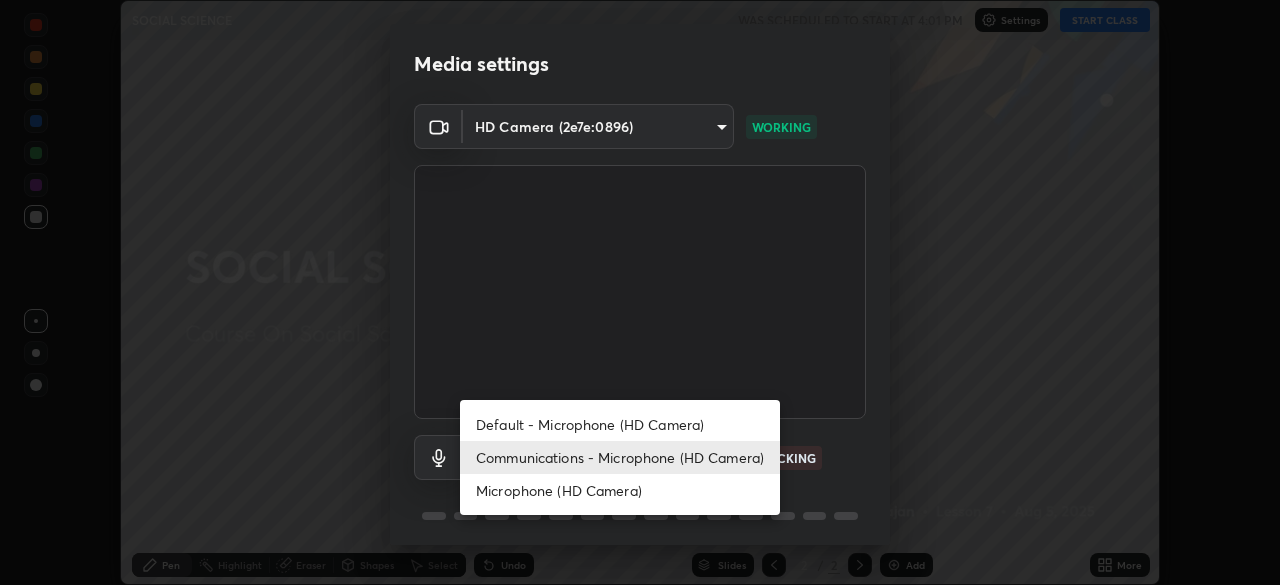 click on "Default - Microphone (HD Camera)" at bounding box center (620, 424) 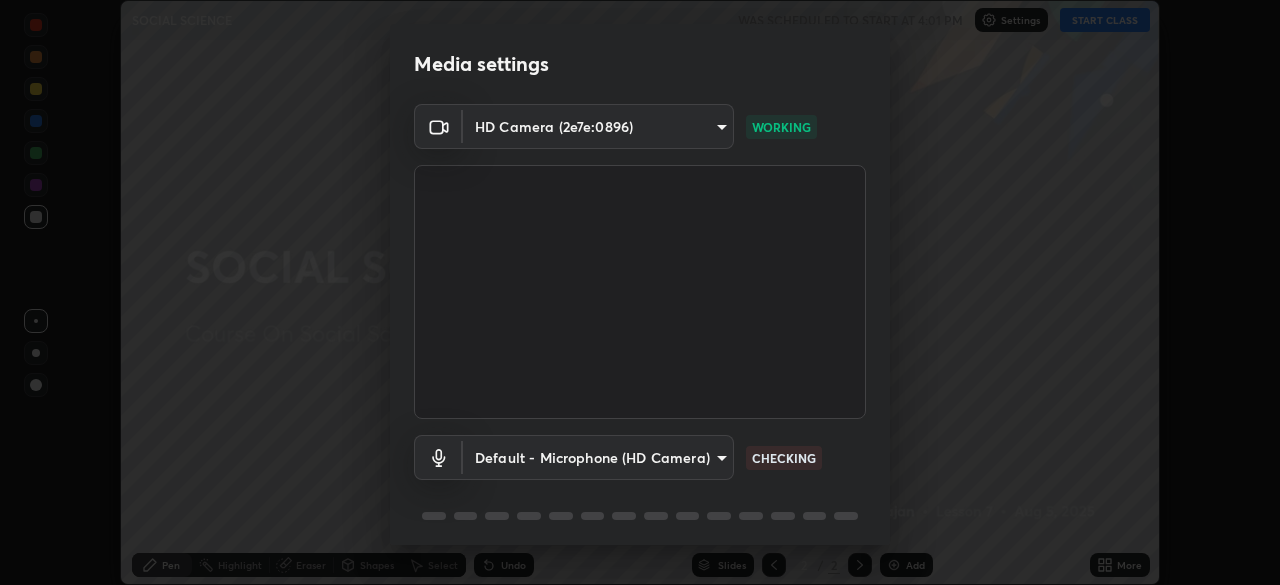 click on "Erase all SOCIAL SCIENCE WAS SCHEDULED TO START AT 4:01 PM Settings START CLASS Setting up your live class SOCIAL SCIENCE • L7 of Course On Social Science for Foundation Class X 2 2026 [PERSON] Pen Highlight Eraser Shapes Select Undo Slides 2 / 2 Add More Enable hand raising Enable raise hand to speak to learners. Once enabled, chat will be turned off temporarily. Enable x No doubts shared Encourage your learners to ask a doubt for better clarity Report an issue Reason for reporting Buffering Chat not working Audio - Video sync issue Educator video quality low Attach an image Report Media settings HD Camera ([DEVICE_ID]) [MAC_ADDRESS] WORKING Default - Microphone (HD Camera) default CHECKING 1 / 5 Next" at bounding box center (640, 292) 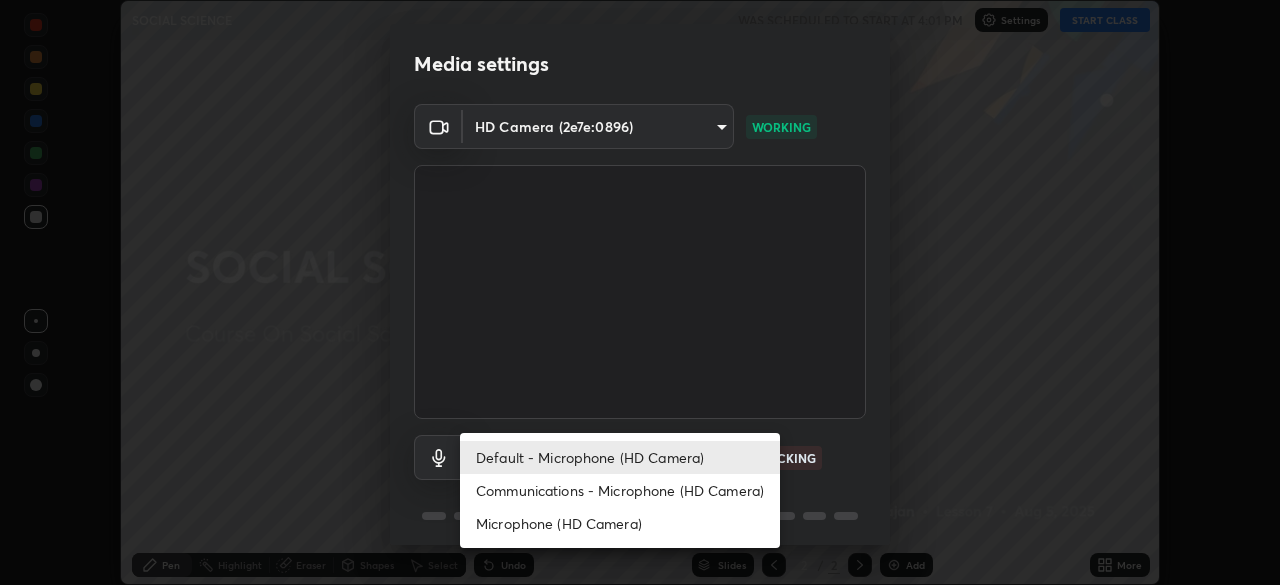 click on "Communications - Microphone (HD Camera)" at bounding box center [620, 490] 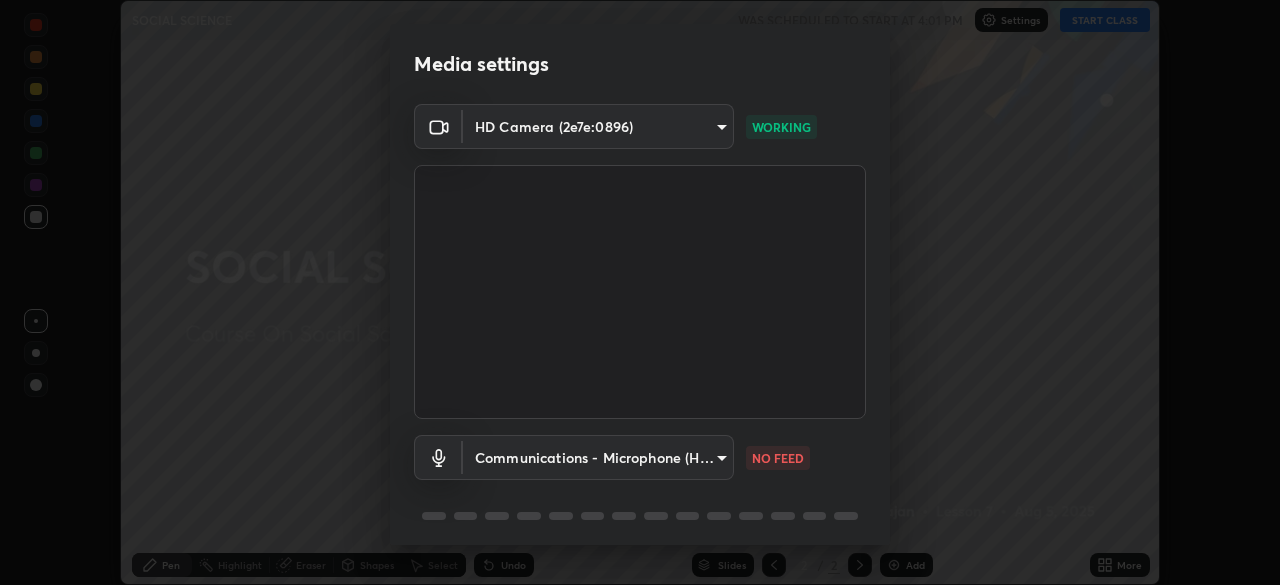 click on "Erase all SOCIAL SCIENCE WAS SCHEDULED TO START AT 4:01 PM Settings START CLASS Setting up your live class SOCIAL SCIENCE • L7 of Course On Social Science for Foundation Class X 2 2026 [PERSON] Pen Highlight Eraser Shapes Select Undo Slides 2 / 2 Add More Enable hand raising Enable raise hand to speak to learners. Once enabled, chat will be turned off temporarily. Enable x No doubts shared Encourage your learners to ask a doubt for better clarity Report an issue Reason for reporting Buffering Chat not working Audio - Video sync issue Educator video quality low Attach an image Report Media settings HD Camera ([DEVICE_ID]) [MAC_ADDRESS] WORKING Communications - Microphone (HD Camera) communications NO FEED 1 / 5 Next" at bounding box center [640, 292] 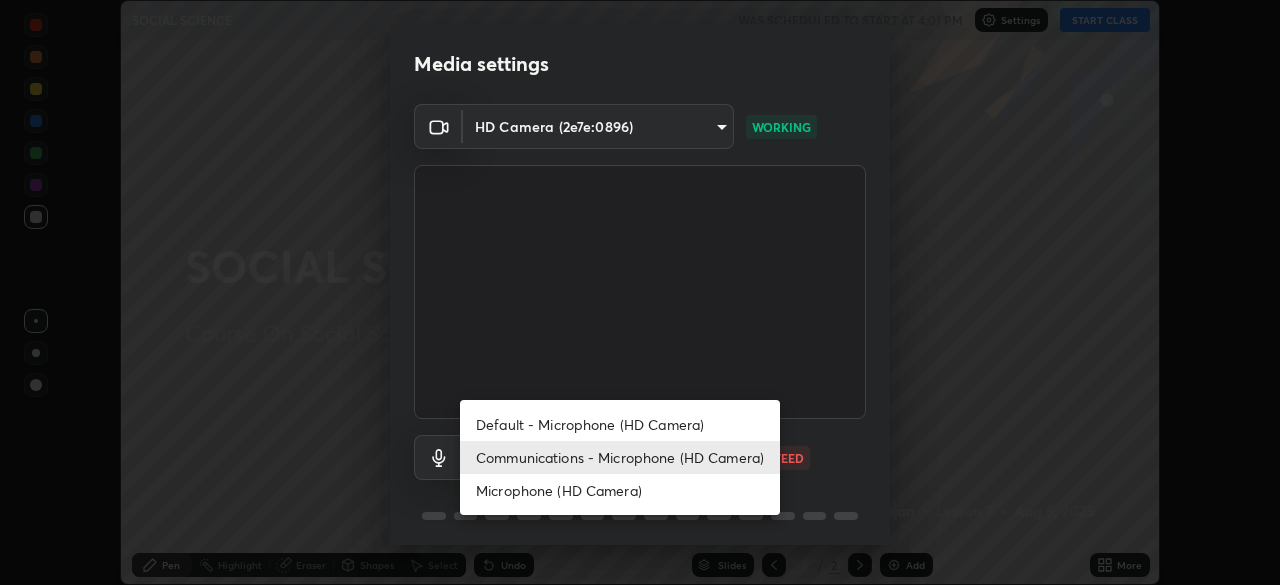 click on "Default - Microphone (HD Camera)" at bounding box center (620, 424) 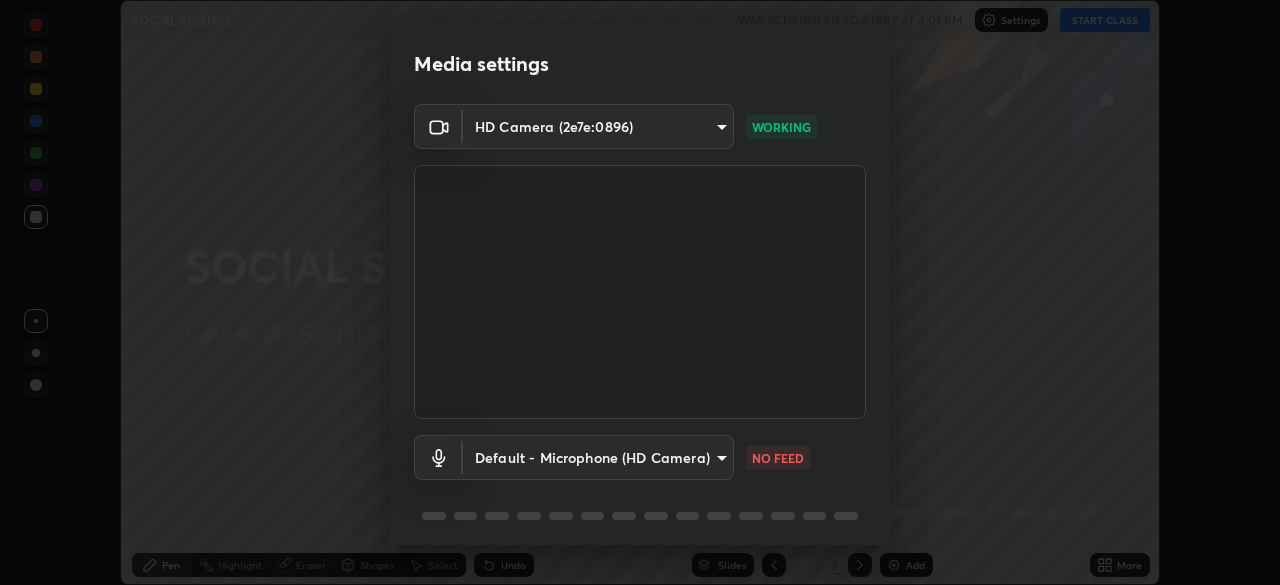 click on "Erase all SOCIAL SCIENCE WAS SCHEDULED TO START AT 4:01 PM Settings START CLASS Setting up your live class SOCIAL SCIENCE • L7 of Course On Social Science for Foundation Class X 2 2026 [FIRST] [LAST] Pen Highlight Eraser Shapes Select Undo Slides 2 / 2 Add More Enable hand raising Enable raise hand to speak to learners. Once enabled, chat will be turned off temporarily. Enable x No doubts shared Encourage your learners to ask a doubt for better clarity Report an issue Reason for reporting Buffering Chat not working Audio - Video sync issue Educator video quality low ​ Attach an image Report Media settings HD Camera (2e7e:0896) 693efdcbb572c2ffb325adde24bf14eedcf168b5e41be2ae908297333b442f09 WORKING Default - Microphone (HD Camera) default NO FEED 1 / 5 Next" at bounding box center (640, 292) 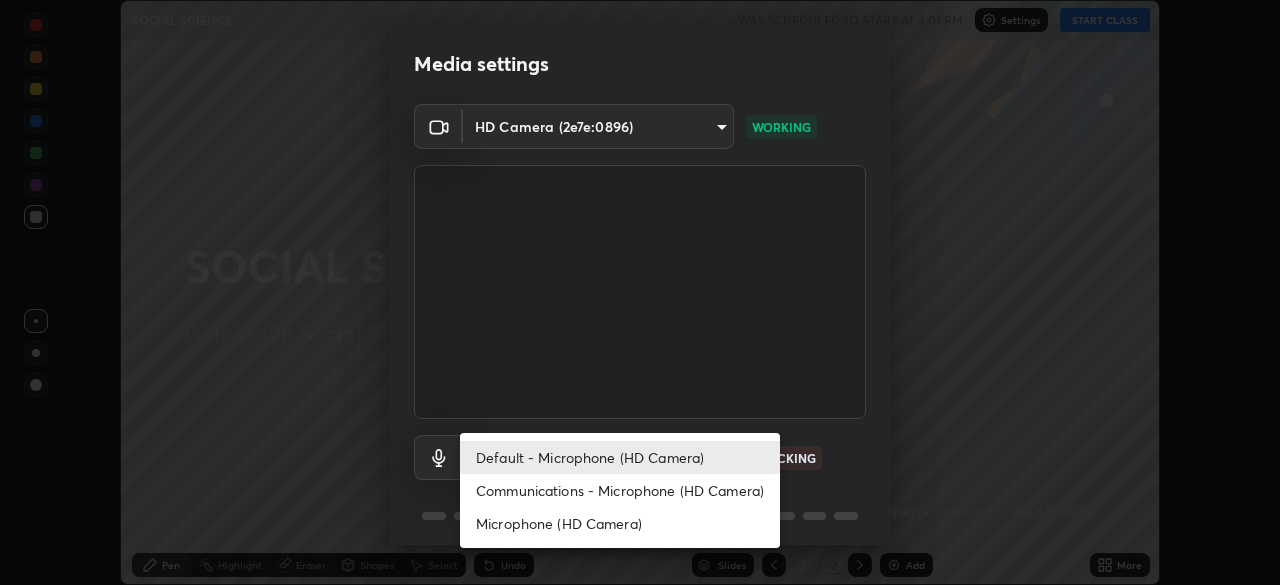 click on "Communications - Microphone (HD Camera)" at bounding box center [620, 490] 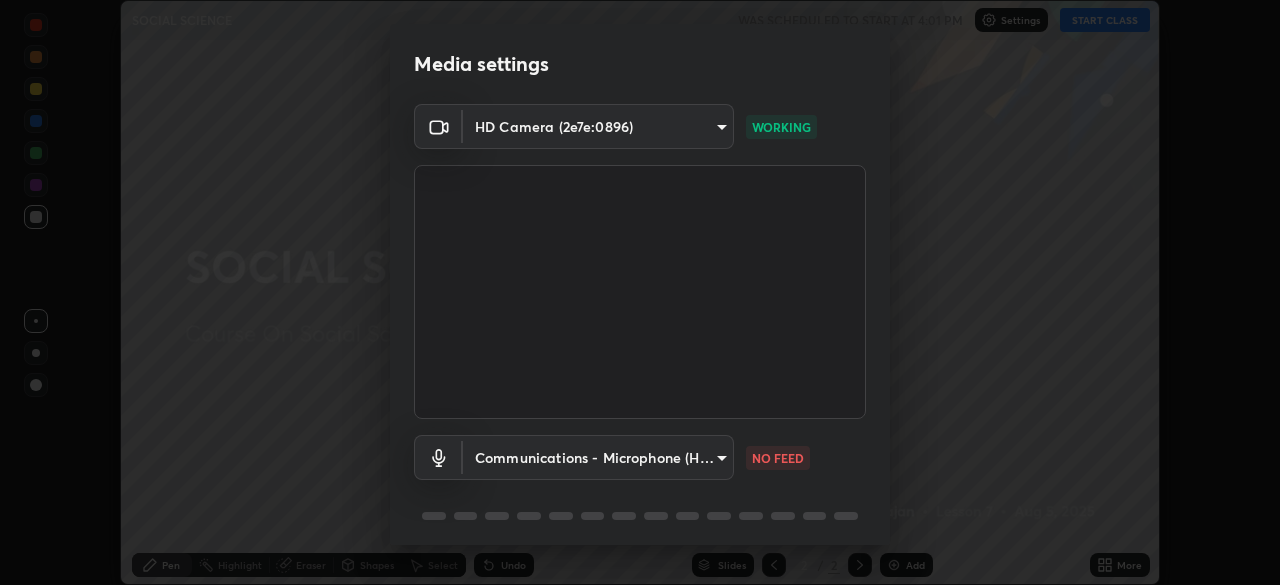 click on "Erase all SOCIAL SCIENCE WAS SCHEDULED TO START AT 4:01 PM Settings START CLASS Setting up your live class SOCIAL SCIENCE • L7 of Course On Social Science for Foundation Class X 2 2026 [PERSON] Pen Highlight Eraser Shapes Select Undo Slides 2 / 2 Add More Enable hand raising Enable raise hand to speak to learners. Once enabled, chat will be turned off temporarily. Enable x No doubts shared Encourage your learners to ask a doubt for better clarity Report an issue Reason for reporting Buffering Chat not working Audio - Video sync issue Educator video quality low Attach an image Report Media settings HD Camera ([DEVICE_ID]) [MAC_ADDRESS] WORKING Communications - Microphone (HD Camera) communications NO FEED 1 / 5 Next" at bounding box center [640, 292] 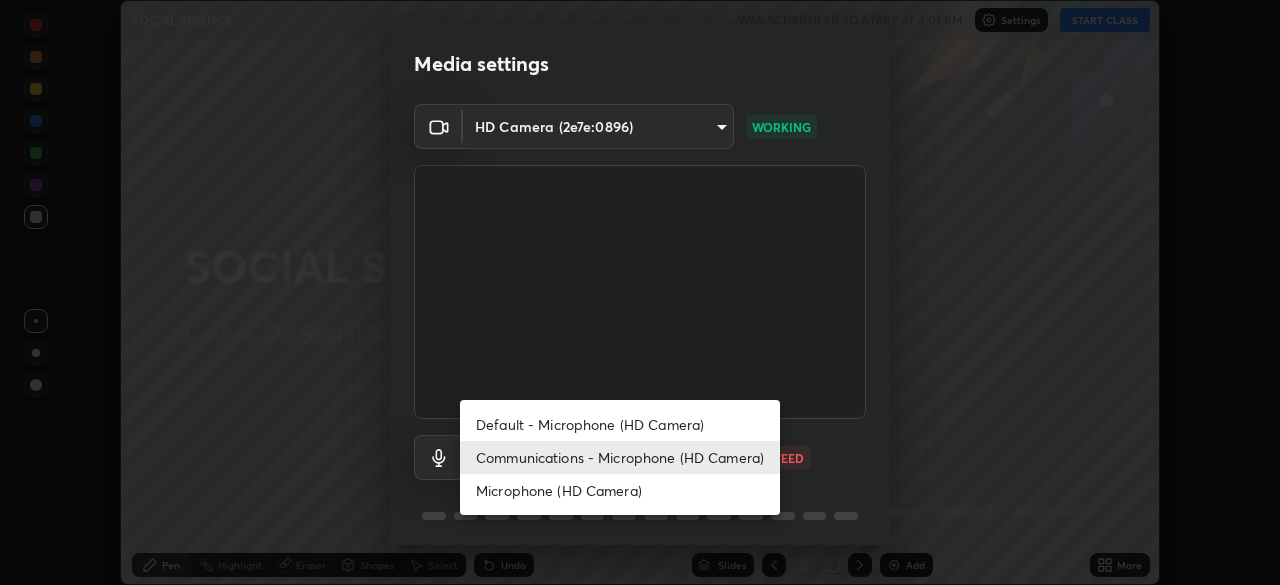 click on "Default - Microphone (HD Camera)" at bounding box center (620, 424) 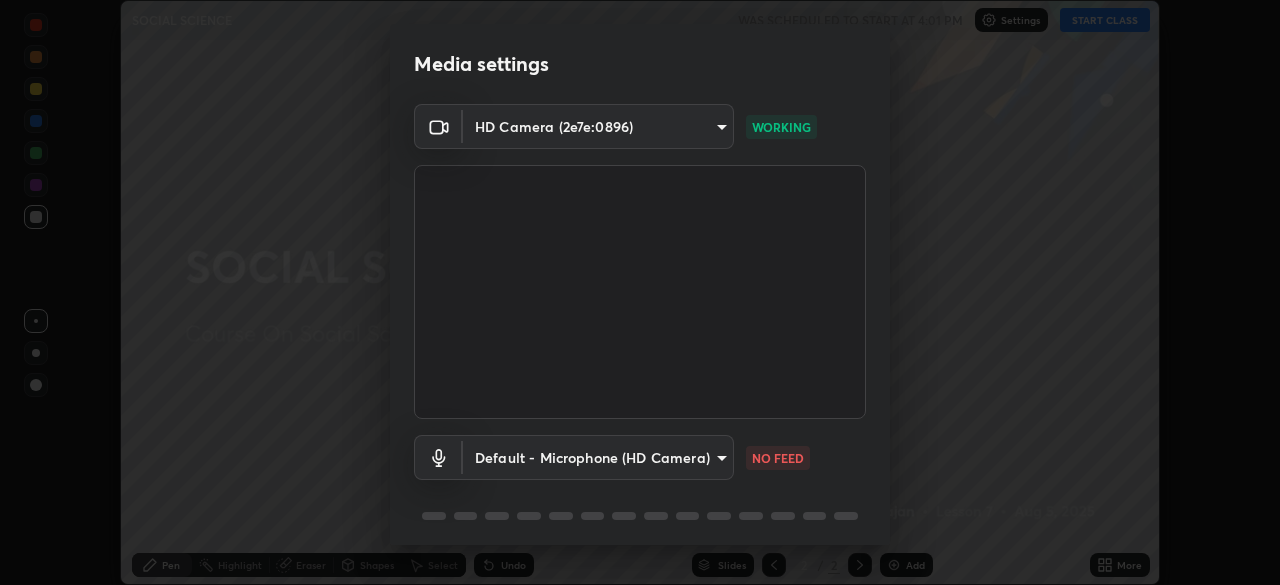 click on "Erase all SOCIAL SCIENCE WAS SCHEDULED TO START AT 4:01 PM Settings START CLASS Setting up your live class SOCIAL SCIENCE • L7 of Course On Social Science for Foundation Class X 2 2026 [FIRST] [LAST] Pen Highlight Eraser Shapes Select Undo Slides 2 / 2 Add More Enable hand raising Enable raise hand to speak to learners. Once enabled, chat will be turned off temporarily. Enable x No doubts shared Encourage your learners to ask a doubt for better clarity Report an issue Reason for reporting Buffering Chat not working Audio - Video sync issue Educator video quality low ​ Attach an image Report Media settings HD Camera (2e7e:0896) 693efdcbb572c2ffb325adde24bf14eedcf168b5e41be2ae908297333b442f09 WORKING Default - Microphone (HD Camera) default NO FEED 1 / 5 Next" at bounding box center [640, 292] 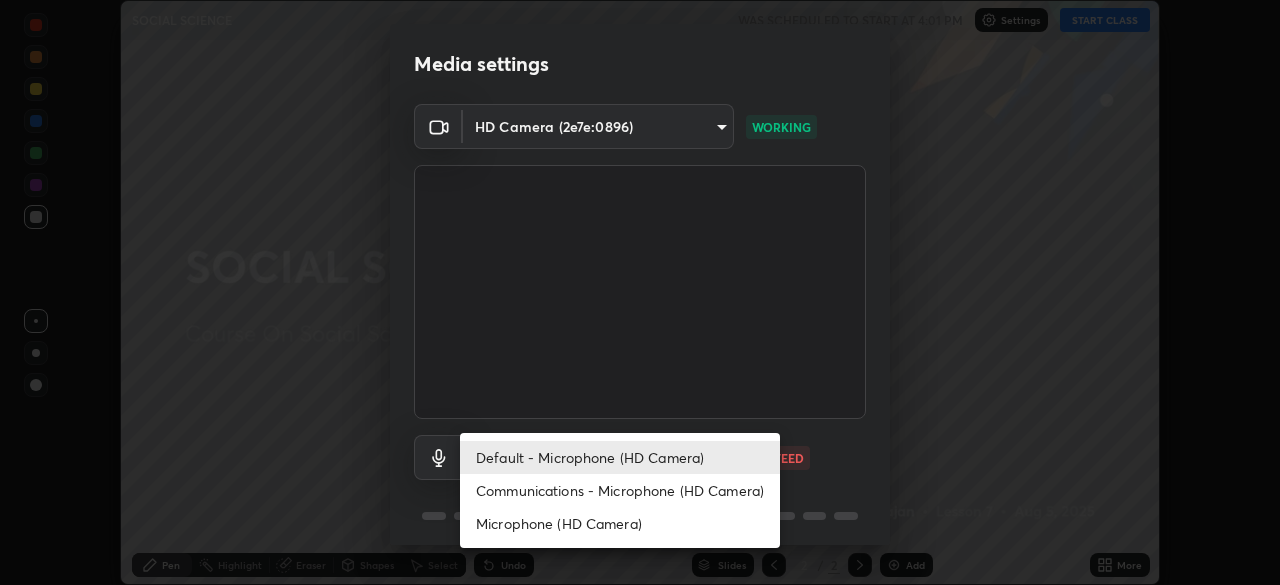 click on "Communications - Microphone (HD Camera)" at bounding box center [620, 490] 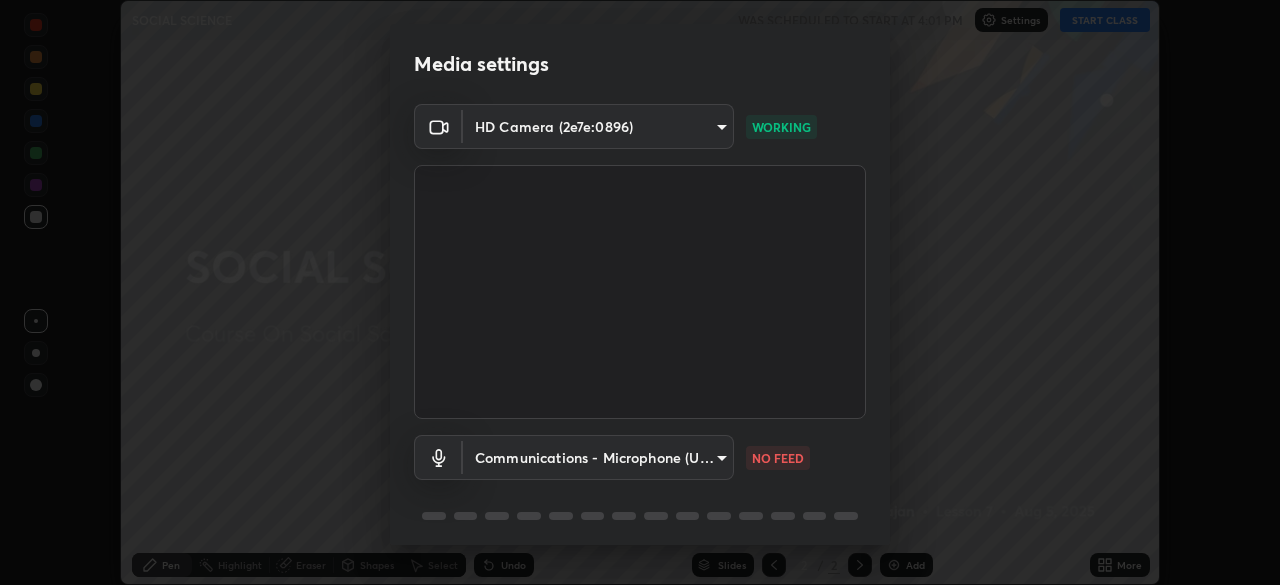 click on "Erase all SOCIAL SCIENCE WAS SCHEDULED TO START AT 4:01 PM Settings START CLASS Setting up your live class SOCIAL SCIENCE • L7 of Course On Social Science for Foundation Class X 2 2026 [PERSON] Pen Highlight Eraser Shapes Select Undo Slides 2 / 2 Add More Enable hand raising Enable raise hand to speak to learners. Once enabled, chat will be turned off temporarily. Enable x No doubts shared Encourage your learners to ask a doubt for better clarity Report an issue Reason for reporting Buffering Chat not working Audio - Video sync issue Educator video quality low Attach an image Report Media settings HD Camera ([DEVICE_ID]) [MAC_ADDRESS] WORKING Communications - Microphone (USB2.0 Device) communications NO FEED 1 / 5 Next" at bounding box center [640, 292] 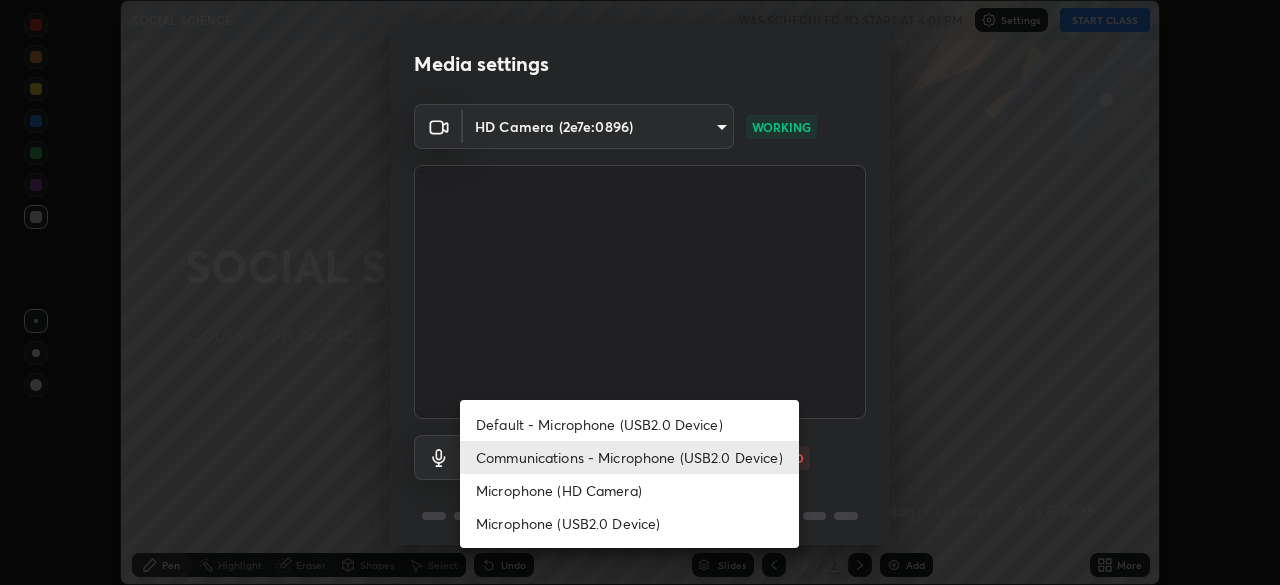 click on "Microphone (USB2.0 Device)" at bounding box center (629, 523) 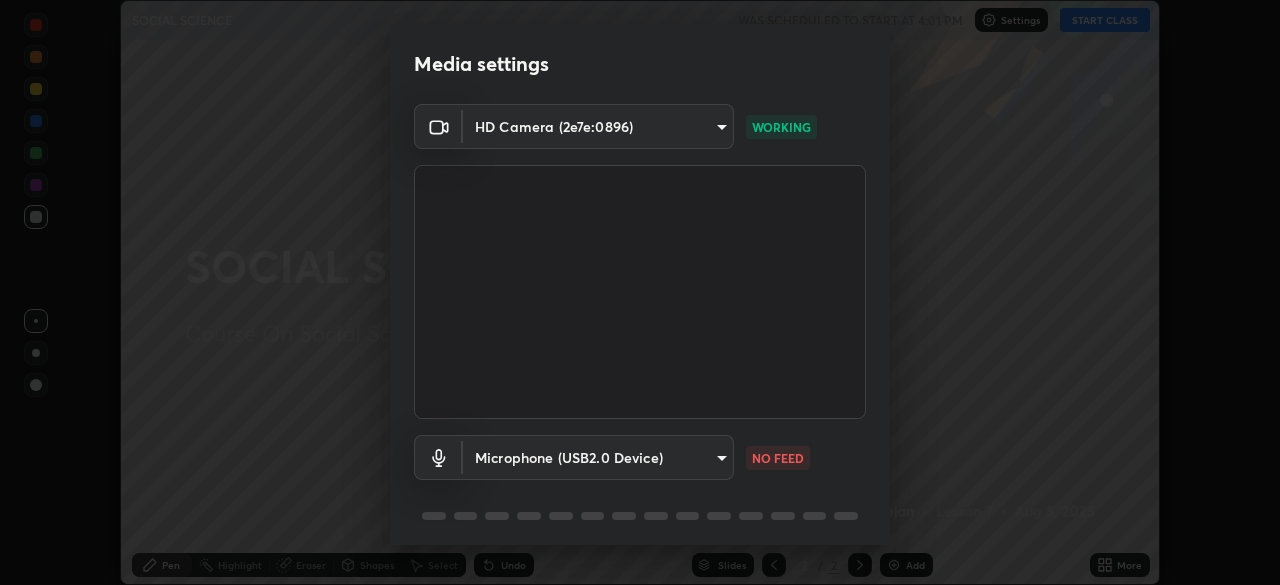 click on "Erase all SOCIAL SCIENCE WAS SCHEDULED TO START AT 4:01 PM Settings START CLASS Setting up your live class SOCIAL SCIENCE • L7 of Course On Social Science for Foundation Class X 2 2026 [PERSON] Pen Highlight Eraser Shapes Select Undo Slides 2 / 2 Add More Enable hand raising Enable raise hand to speak to learners. Once enabled, chat will be turned off temporarily. Enable x No doubts shared Encourage your learners to ask a doubt for better clarity Report an issue Reason for reporting Buffering Chat not working Audio - Video sync issue Educator video quality low Attach an image Report Media settings HD Camera ([DEVICE_ID]) [MAC_ADDRESS] WORKING Microphone (USB2.0 Device) 258fd4060a493e50d2325f6088c9f32a9fd96ad8840e5015f7da628df60e83e3 NO FEED 1 / 5 Next" at bounding box center [640, 292] 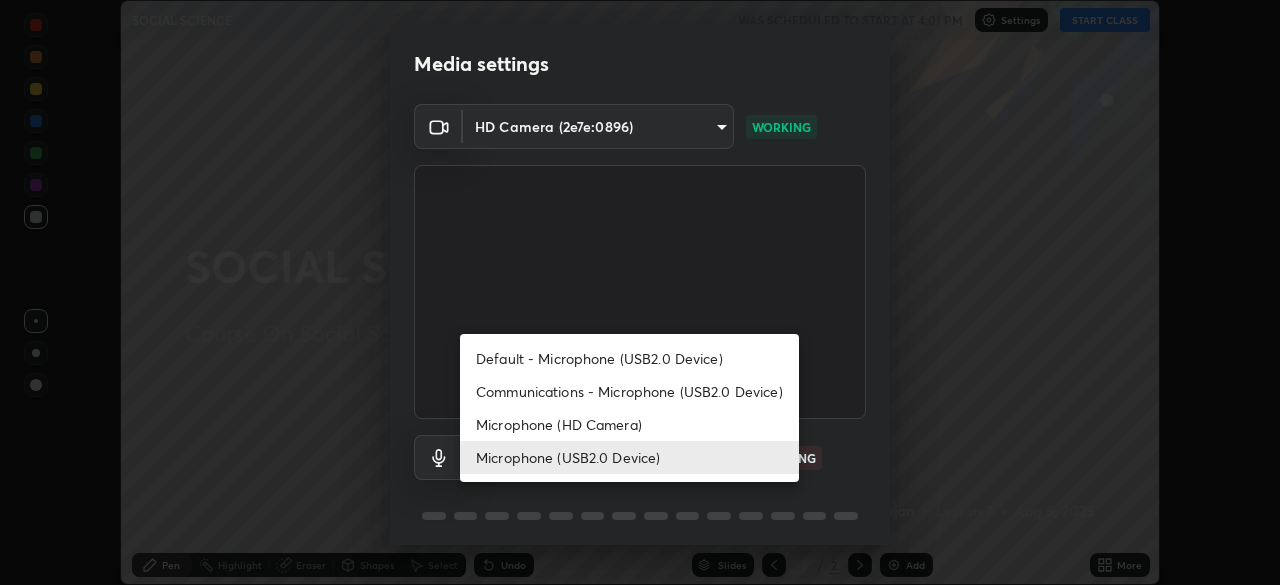 click on "Microphone (USB2.0 Device)" at bounding box center (629, 457) 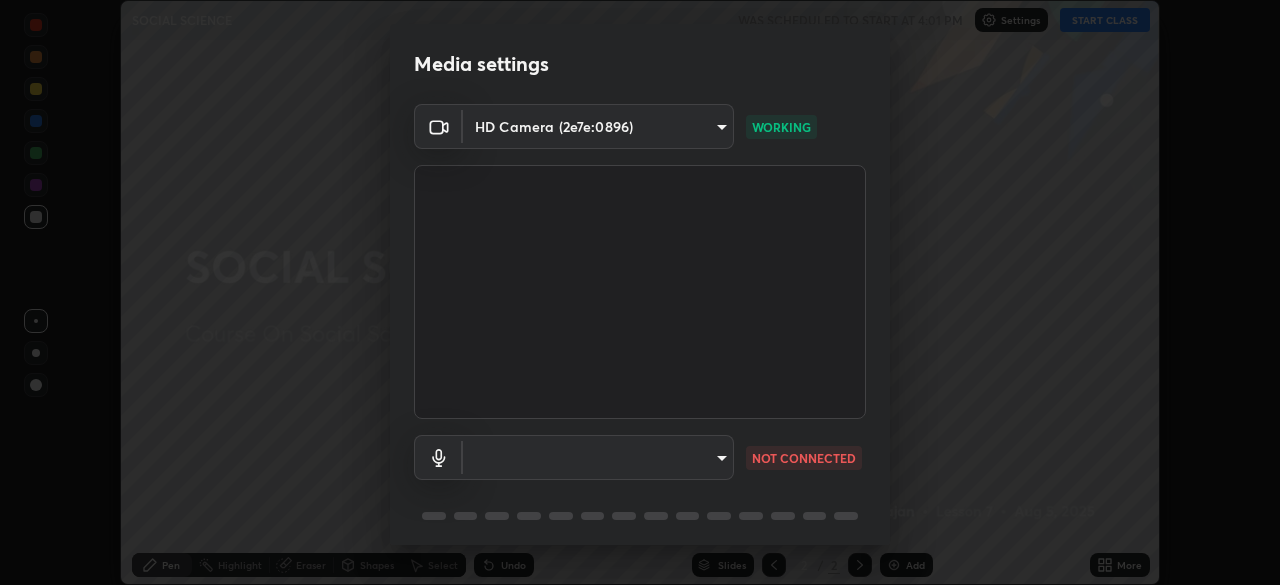 click on "Erase all SOCIAL SCIENCE WAS SCHEDULED TO START AT 4:01 PM Settings START CLASS Setting up your live class SOCIAL SCIENCE • L7 of Course On Social Science for Foundation Class X 2 2026 [PERSON] Pen Highlight Eraser Shapes Select Undo Slides 2 / 2 Add More Enable hand raising Enable raise hand to speak to learners. Once enabled, chat will be turned off temporarily. Enable x No doubts shared Encourage your learners to ask a doubt for better clarity Report an issue Reason for reporting Buffering Chat not working Audio - Video sync issue Educator video quality low Attach an image Report Media settings HD Camera ([DEVICE_ID]) [MAC_ADDRESS] WORKING 258fd4060a493e50d2325f6088c9f32a9fd96ad8840e5015f7da628df60e83e3 NOT CONNECTED 1 / 5 Next" at bounding box center (640, 292) 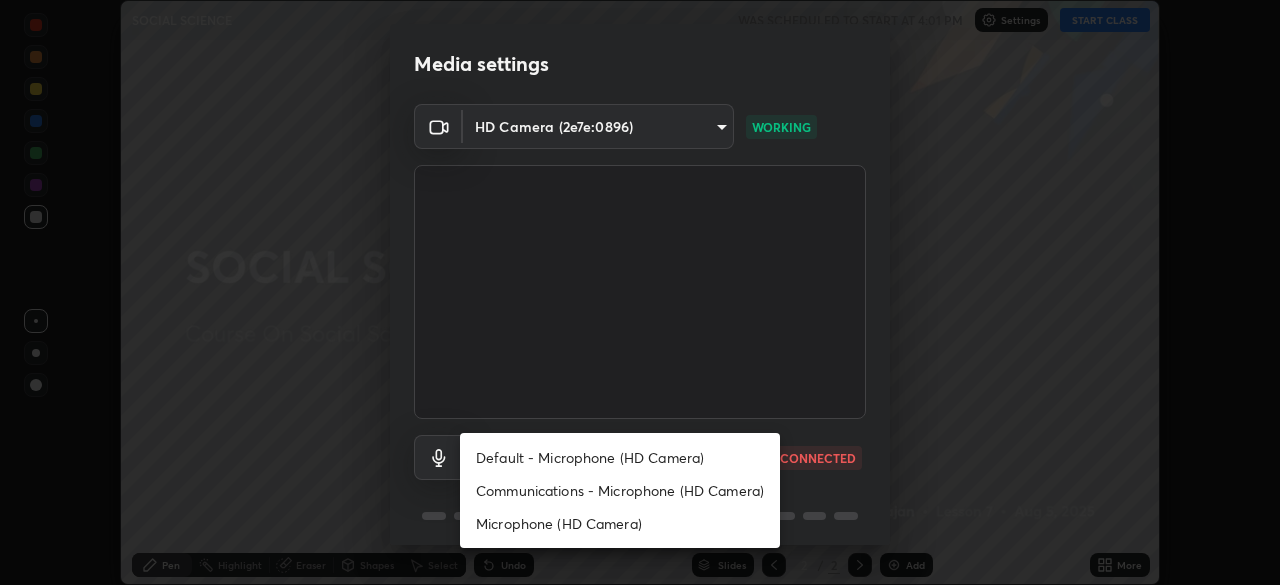 click on "Communications - Microphone (HD Camera)" at bounding box center (620, 490) 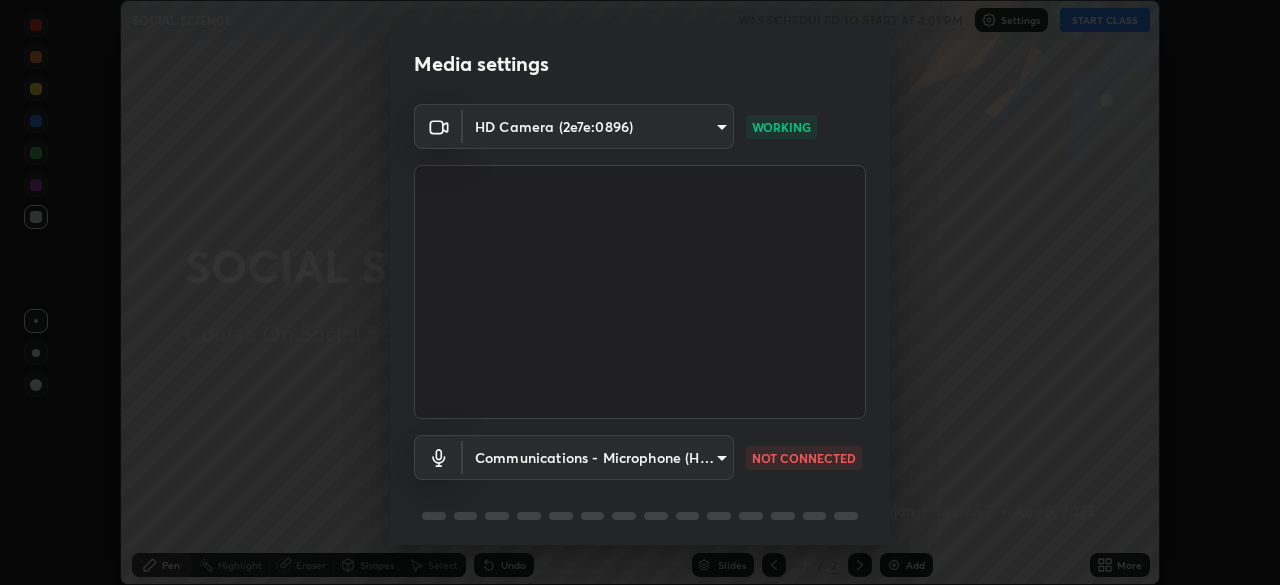click on "Erase all SOCIAL SCIENCE WAS SCHEDULED TO START AT 4:01 PM Settings START CLASS Setting up your live class SOCIAL SCIENCE • L7 of Course On Social Science for Foundation Class X 2 2026 [PERSON] Pen Highlight Eraser Shapes Select Undo Slides 2 / 2 Add More Enable hand raising Enable raise hand to speak to learners. Once enabled, chat will be turned off temporarily. Enable x No doubts shared Encourage your learners to ask a doubt for better clarity Report an issue Reason for reporting Buffering Chat not working Audio - Video sync issue Educator video quality low Attach an image Report Media settings HD Camera ([DEVICE_ID]) [MAC_ADDRESS] WORKING Communications - Microphone (HD Camera) communications NOT CONNECTED 1 / 5 Next" at bounding box center [640, 292] 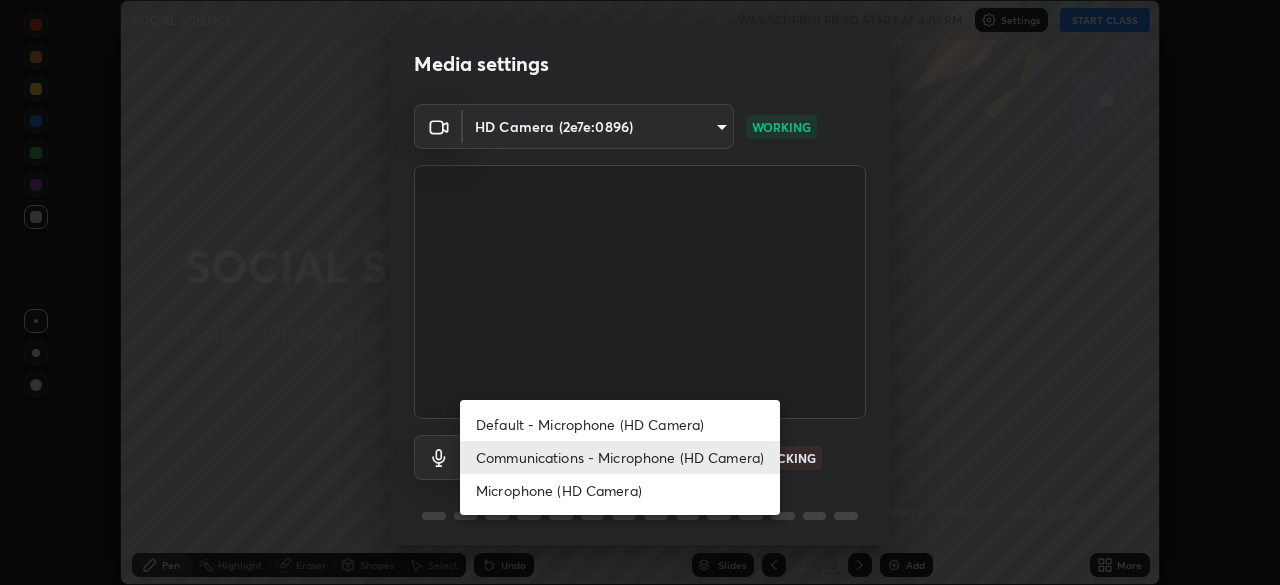 click on "Default - Microphone (HD Camera)" at bounding box center [620, 424] 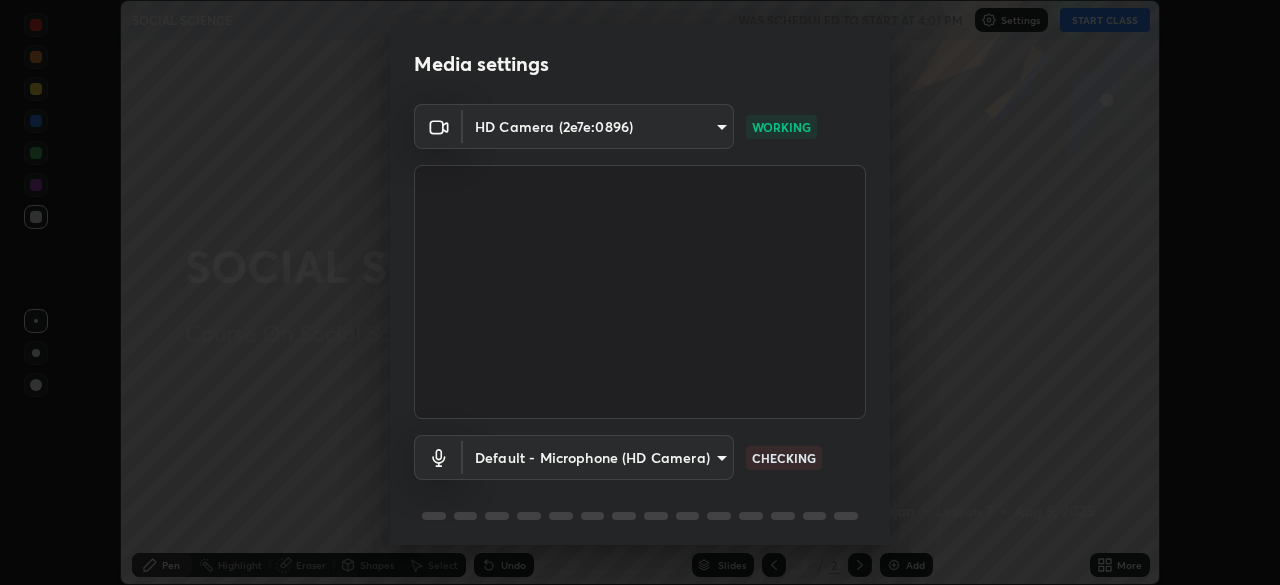 click on "Erase all SOCIAL SCIENCE WAS SCHEDULED TO START AT 4:01 PM Settings START CLASS Setting up your live class SOCIAL SCIENCE • L7 of Course On Social Science for Foundation Class X 2 2026 [PERSON] Pen Highlight Eraser Shapes Select Undo Slides 2 / 2 Add More Enable hand raising Enable raise hand to speak to learners. Once enabled, chat will be turned off temporarily. Enable x No doubts shared Encourage your learners to ask a doubt for better clarity Report an issue Reason for reporting Buffering Chat not working Audio - Video sync issue Educator video quality low Attach an image Report Media settings HD Camera ([DEVICE_ID]) [MAC_ADDRESS] WORKING Default - Microphone (HD Camera) default CHECKING 1 / 5 Next" at bounding box center (640, 292) 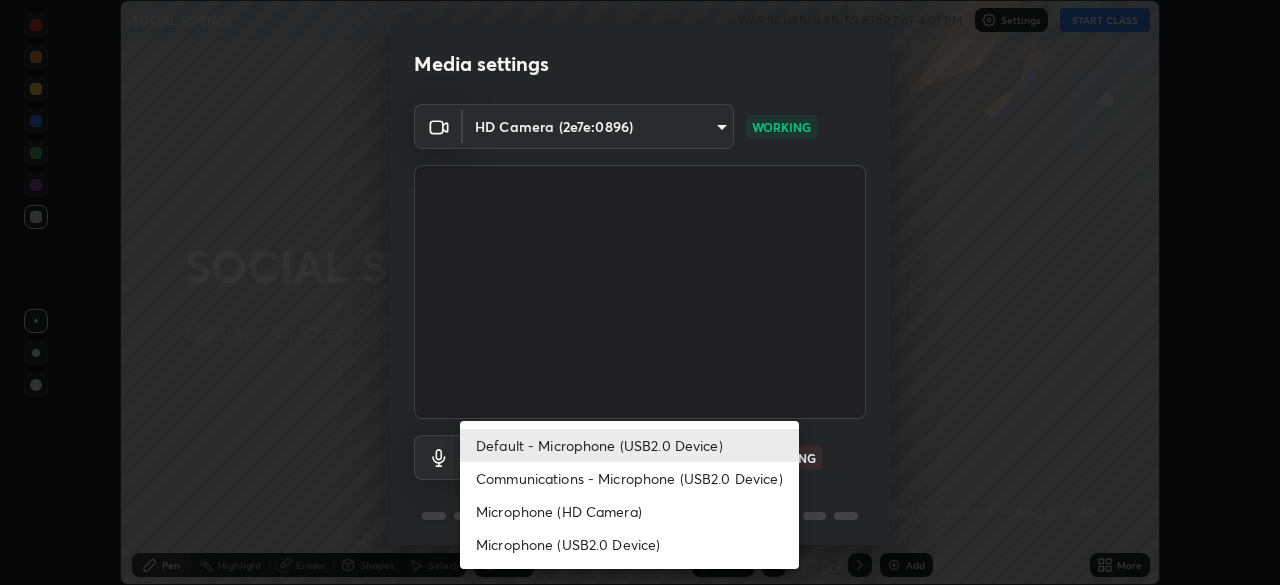 click on "Microphone (USB2.0 Device)" at bounding box center (629, 544) 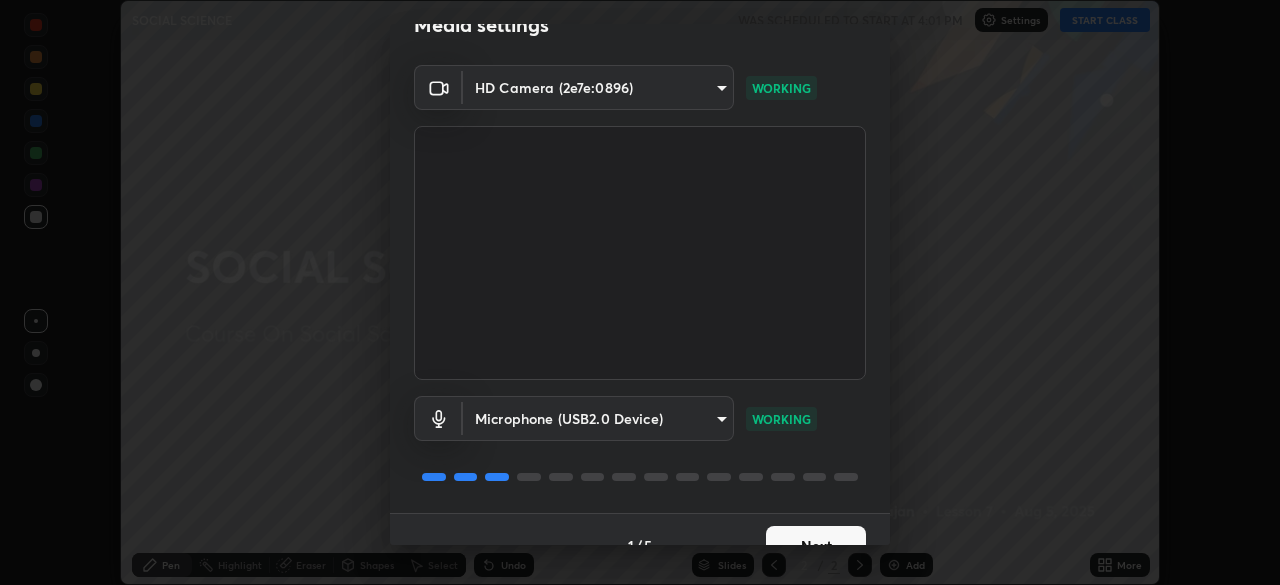 scroll, scrollTop: 71, scrollLeft: 0, axis: vertical 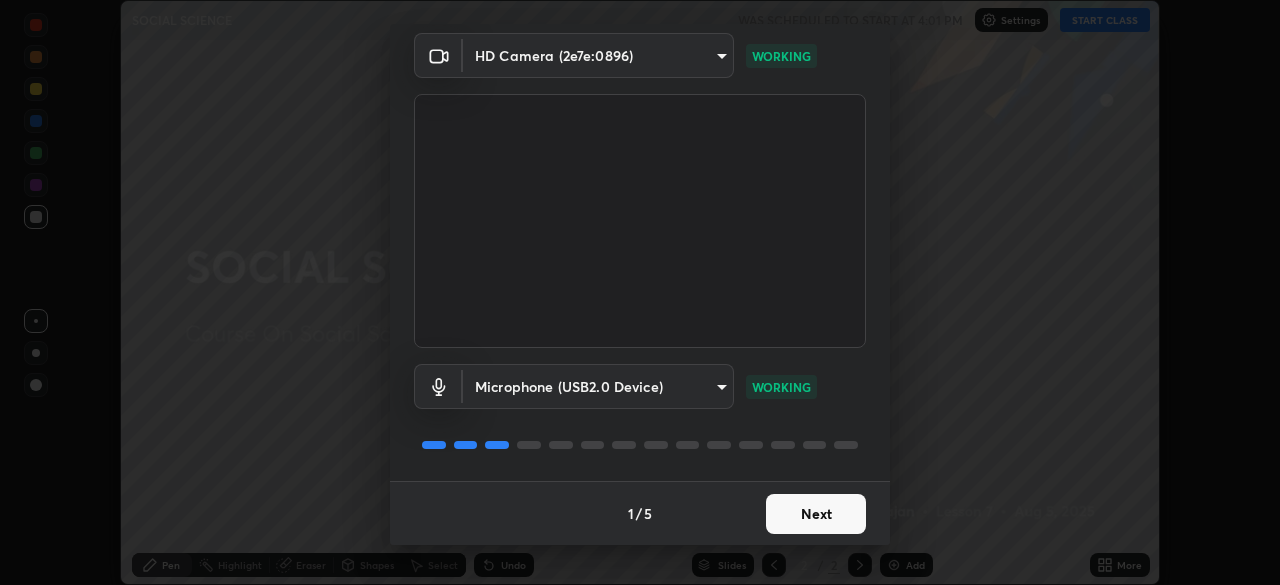 click on "Next" at bounding box center (816, 514) 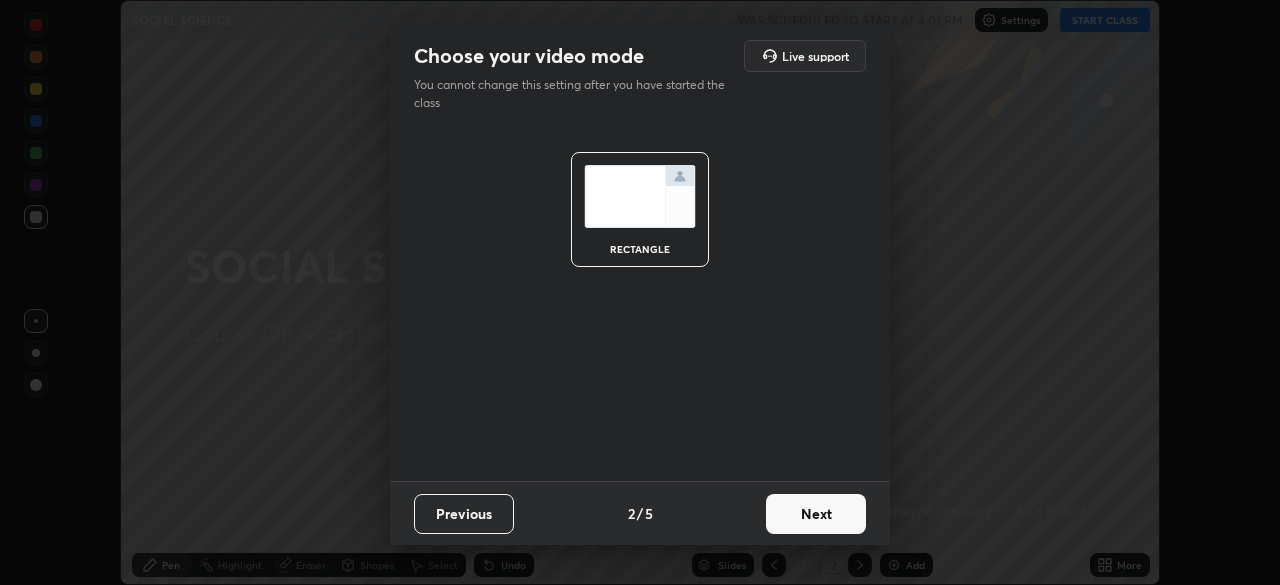 click on "Next" at bounding box center (816, 514) 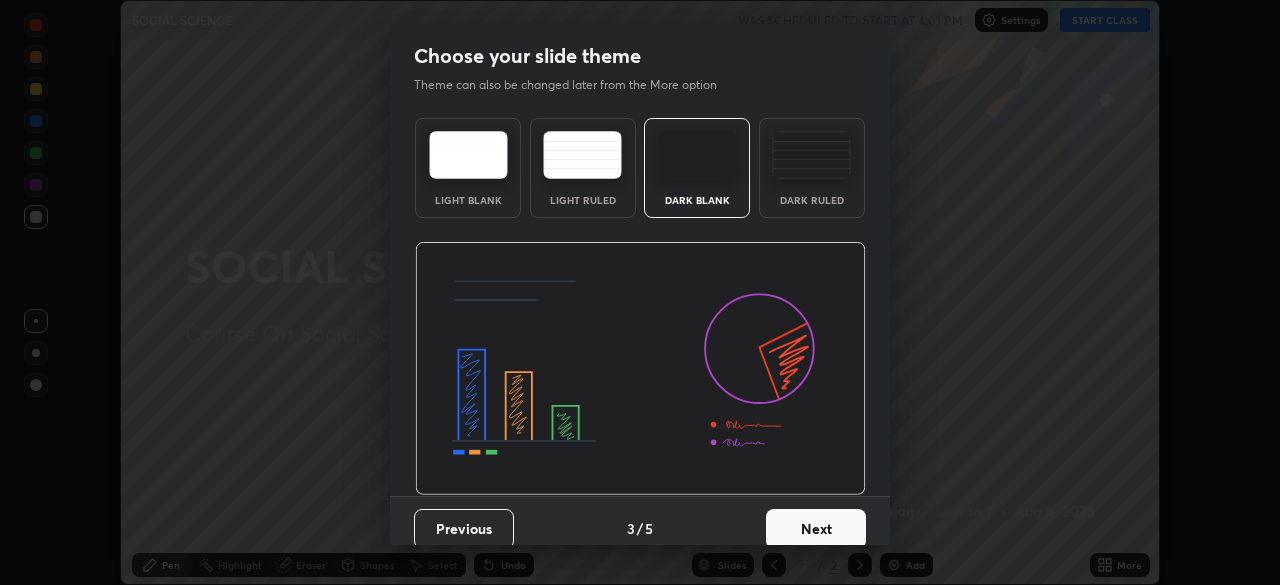 click on "Next" at bounding box center [816, 529] 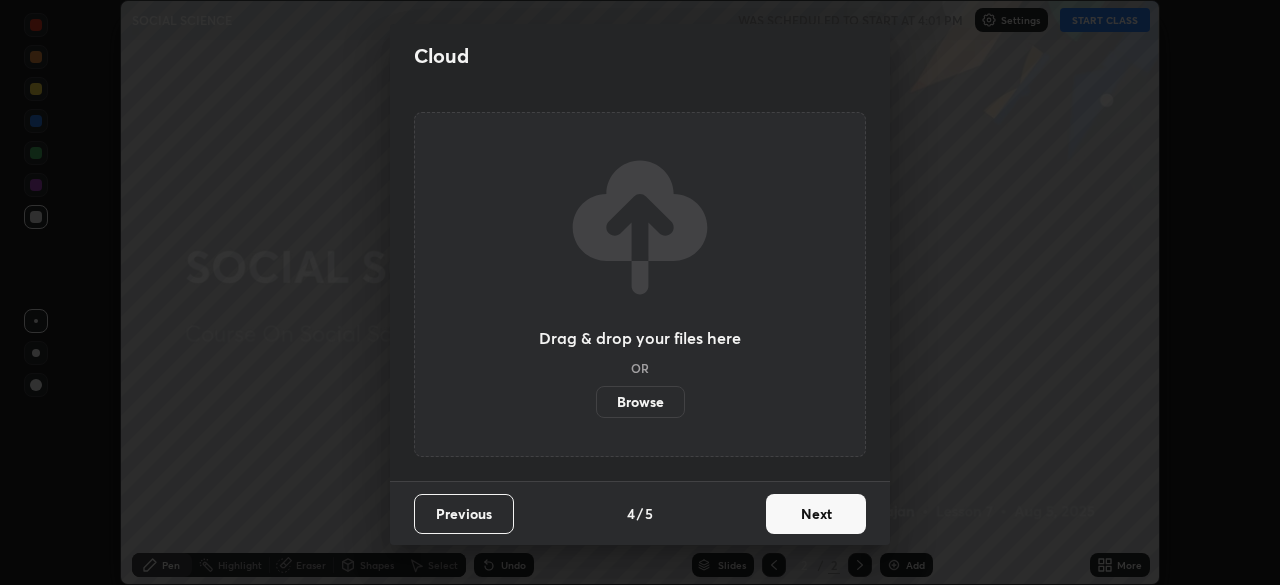 click on "Next" at bounding box center [816, 514] 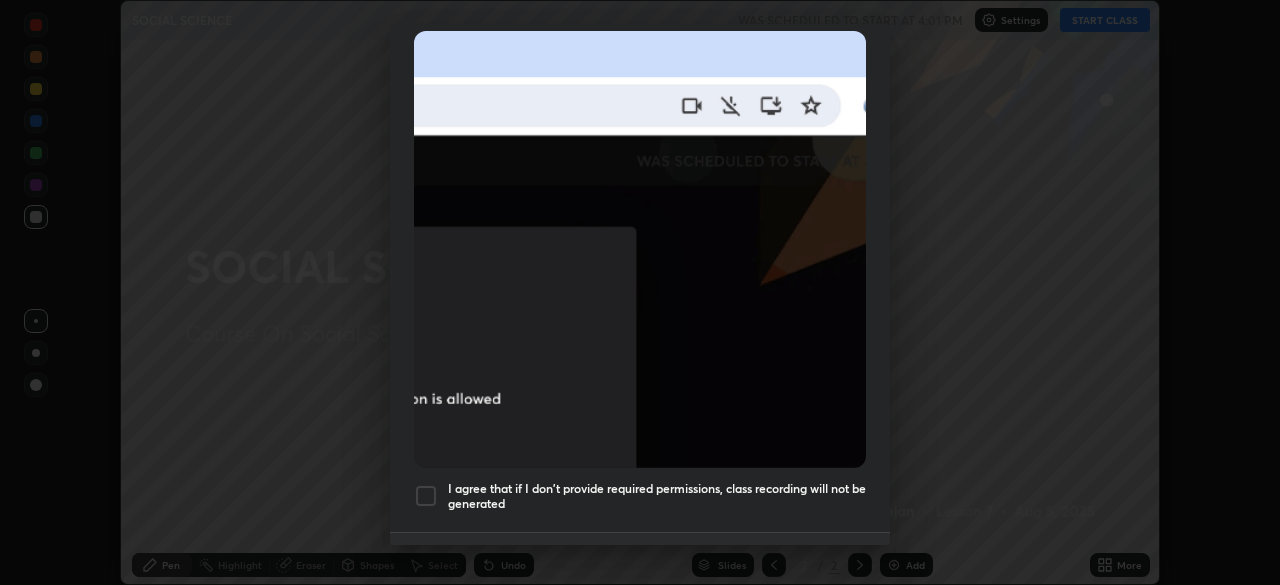 scroll, scrollTop: 479, scrollLeft: 0, axis: vertical 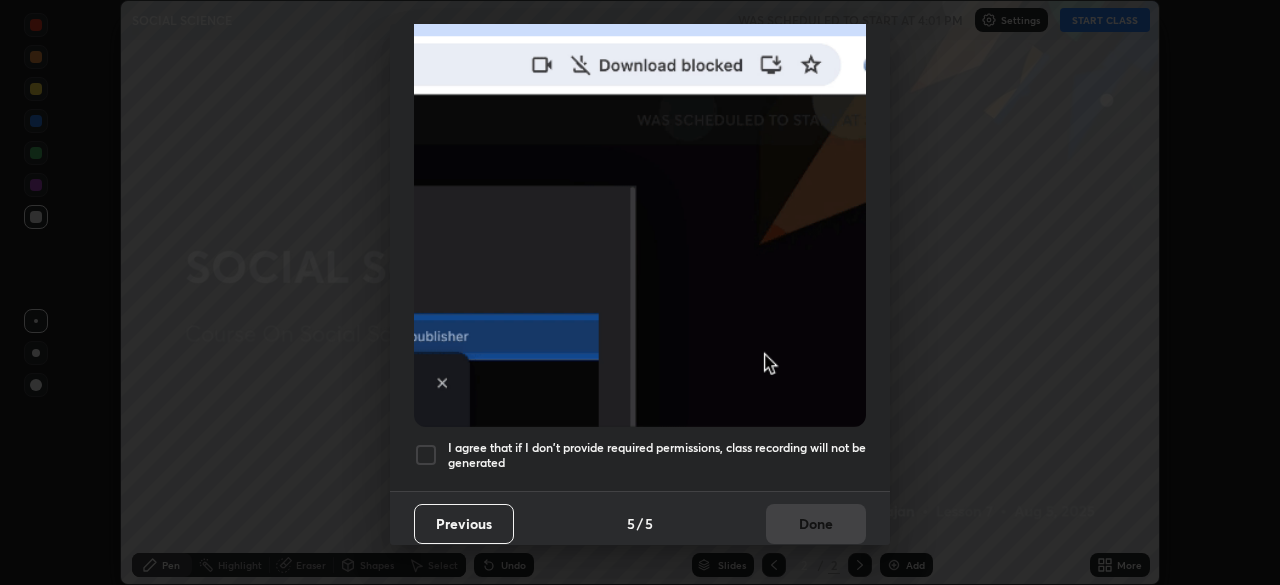 click at bounding box center (426, 455) 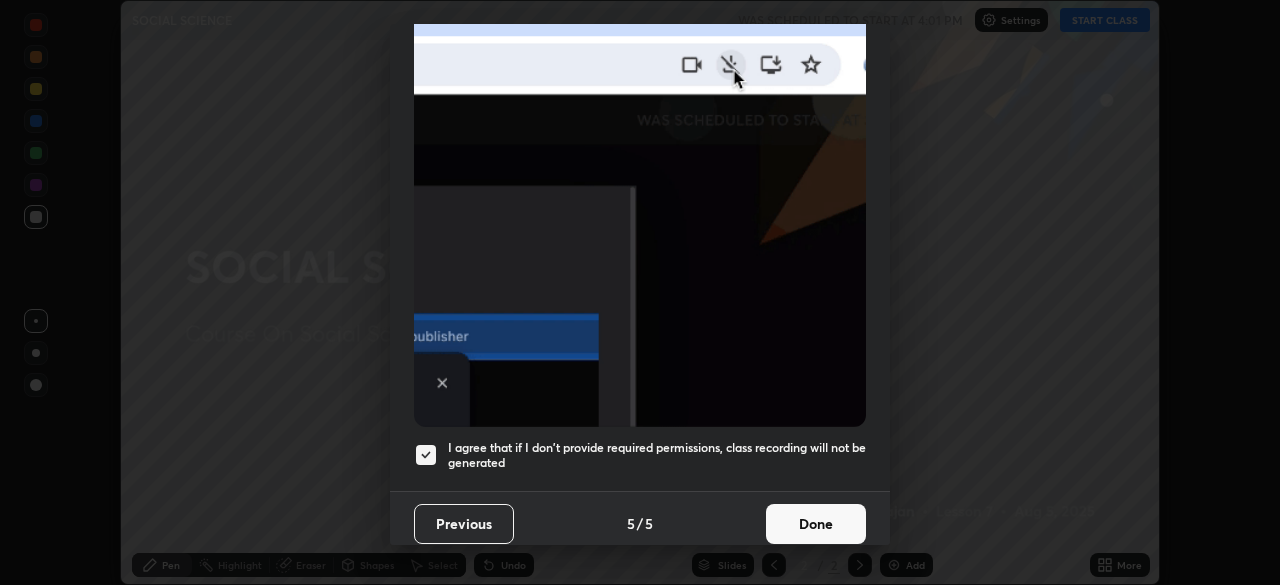 click on "Done" at bounding box center [816, 524] 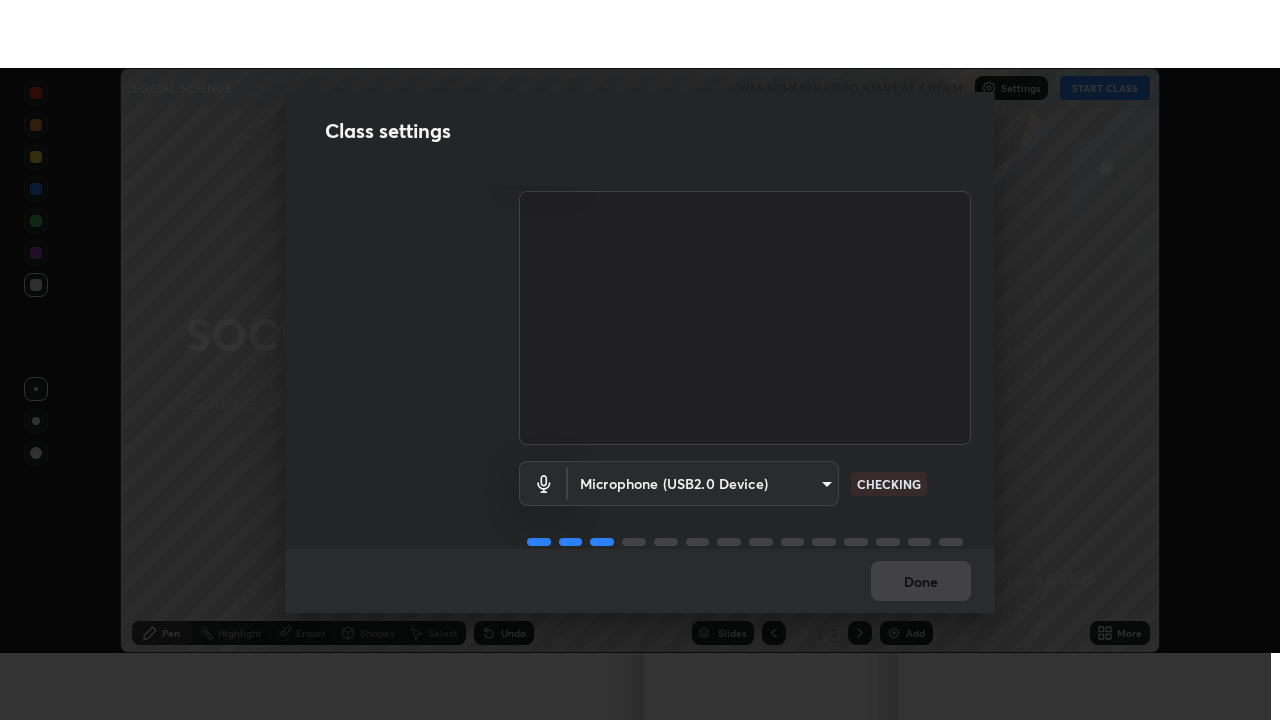 scroll, scrollTop: 91, scrollLeft: 0, axis: vertical 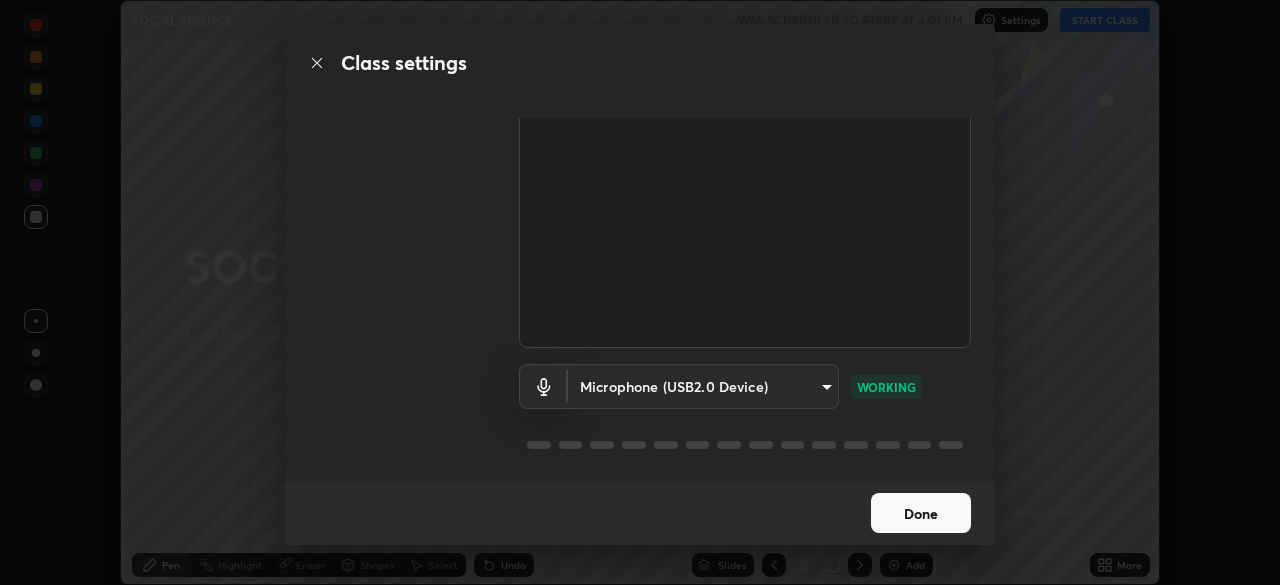 click on "Done" at bounding box center [921, 513] 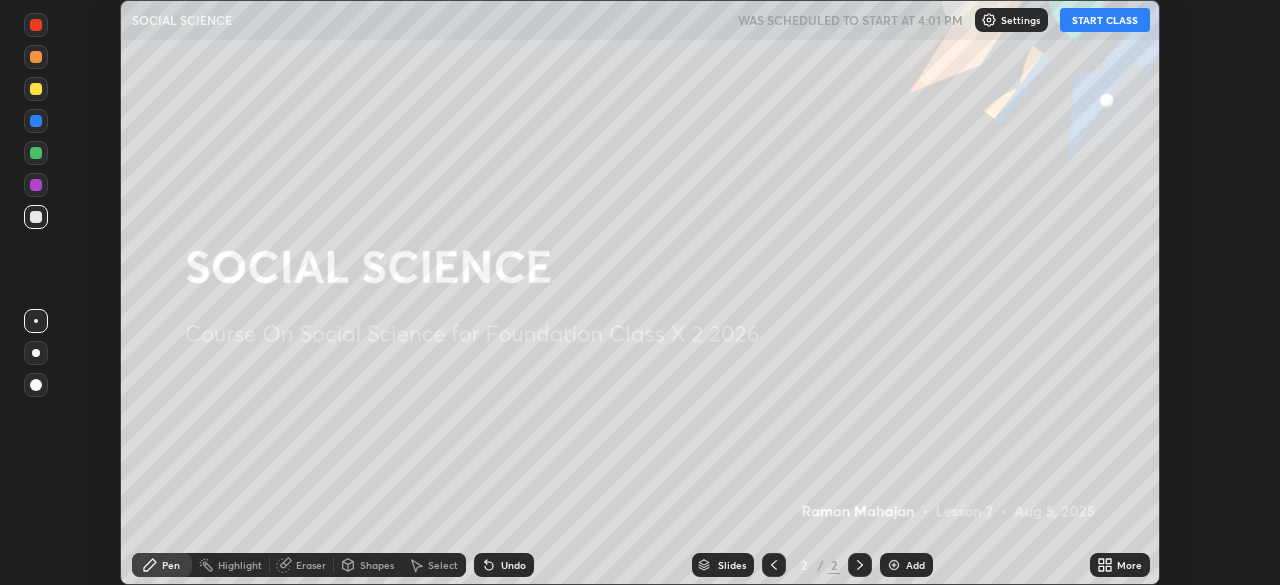 click on "START CLASS" at bounding box center (1105, 20) 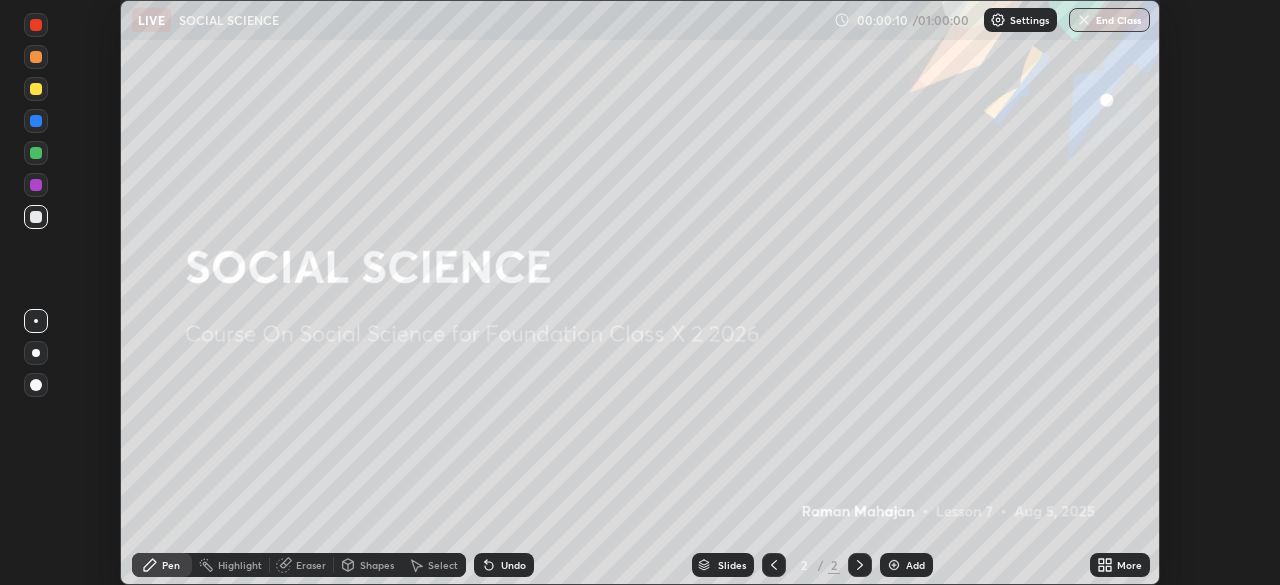 click on "Eraser" at bounding box center [311, 565] 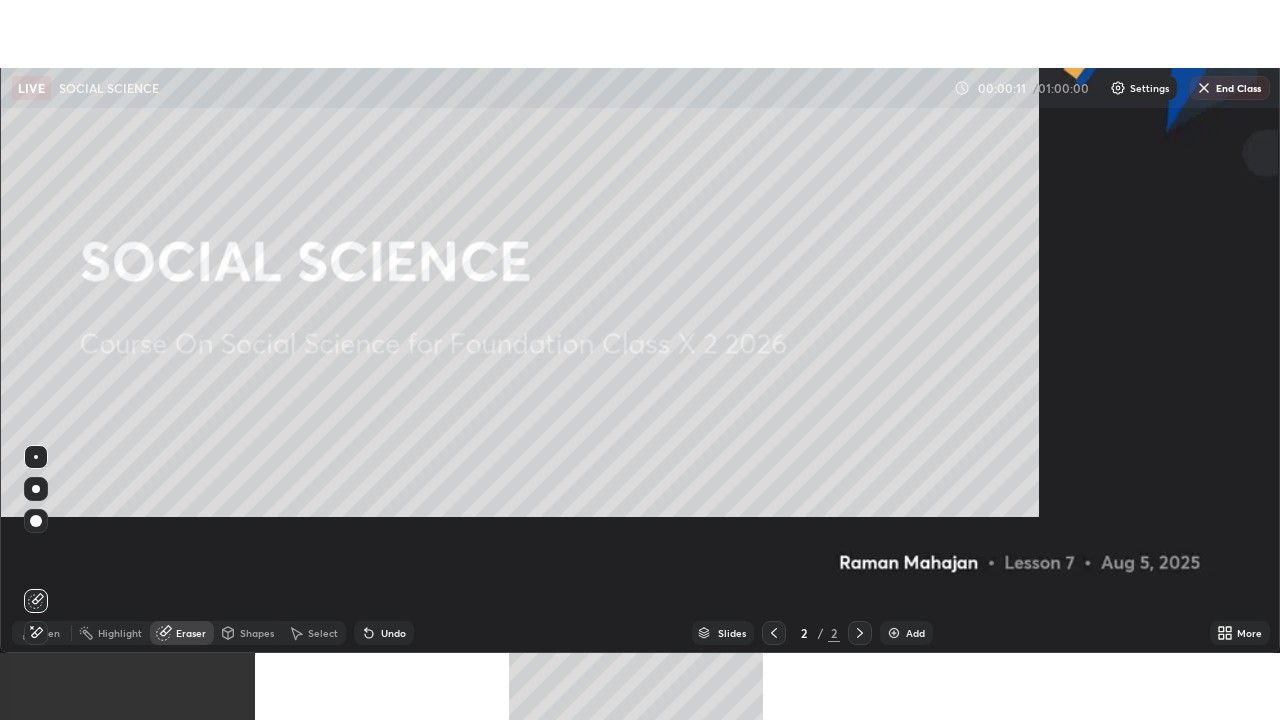 scroll, scrollTop: 99280, scrollLeft: 98720, axis: both 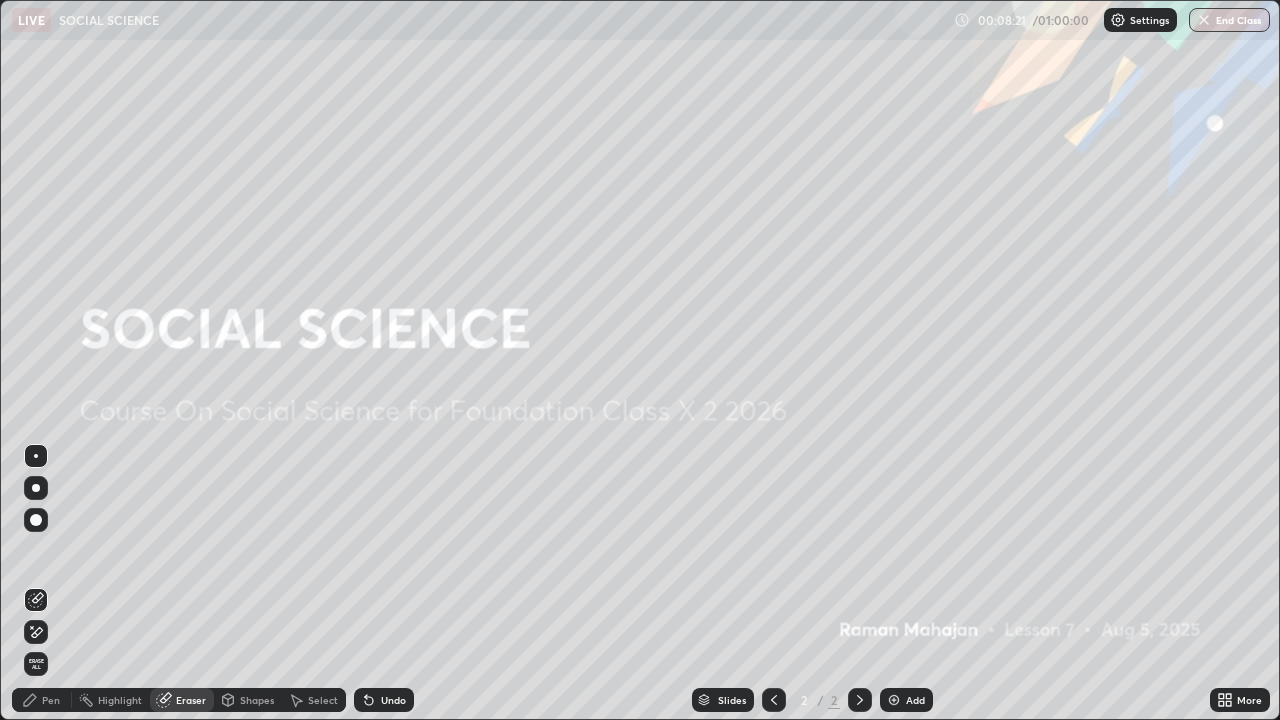 click on "Add" at bounding box center (906, 700) 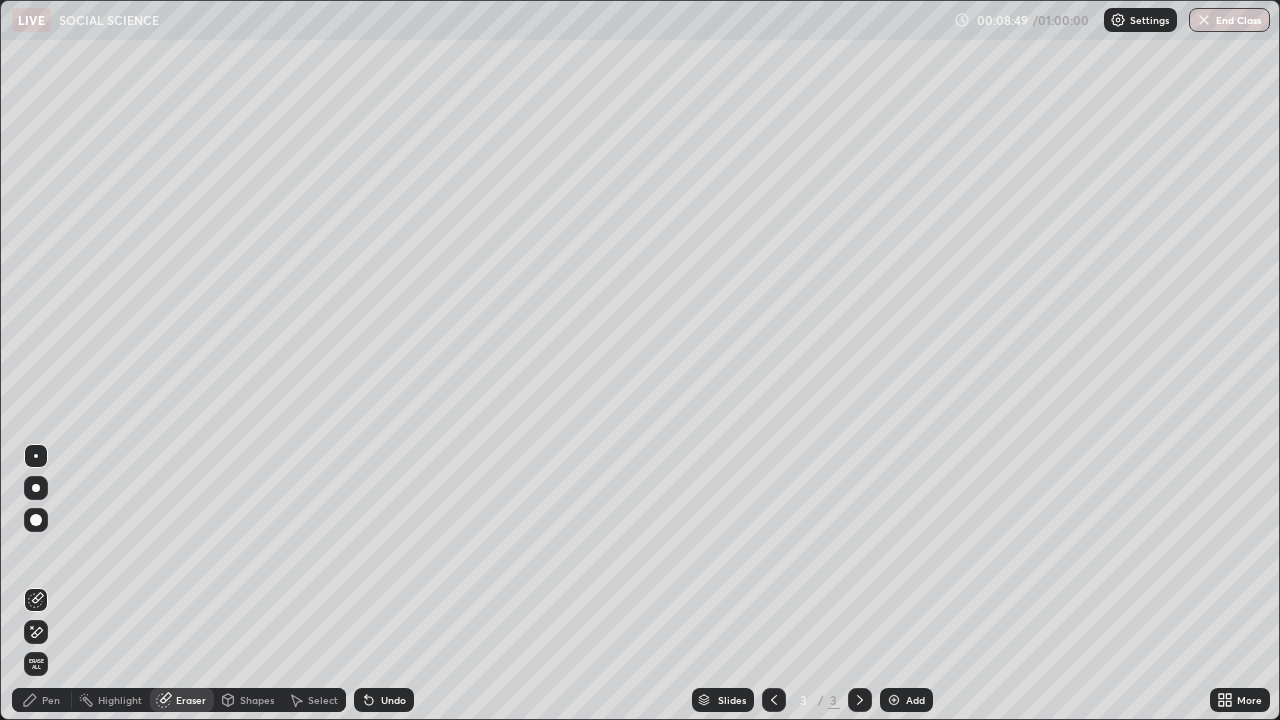 click on "Pen" at bounding box center (51, 700) 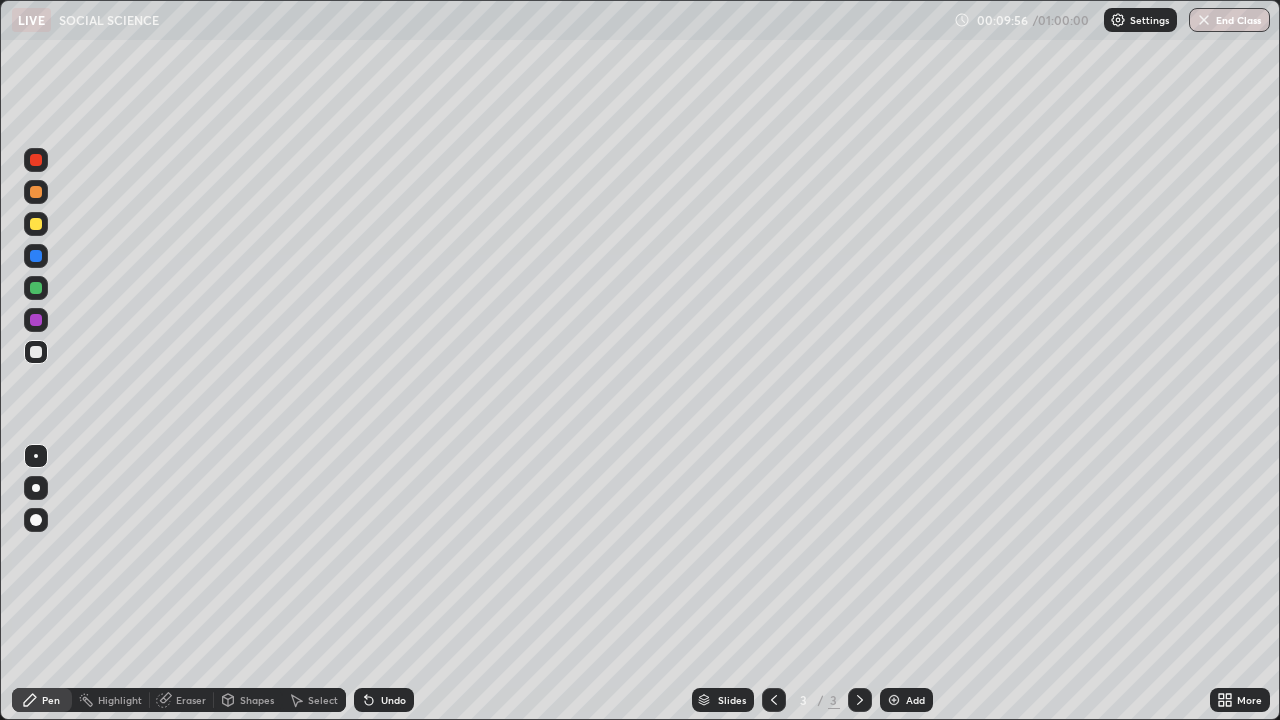 click on "Eraser" at bounding box center (191, 700) 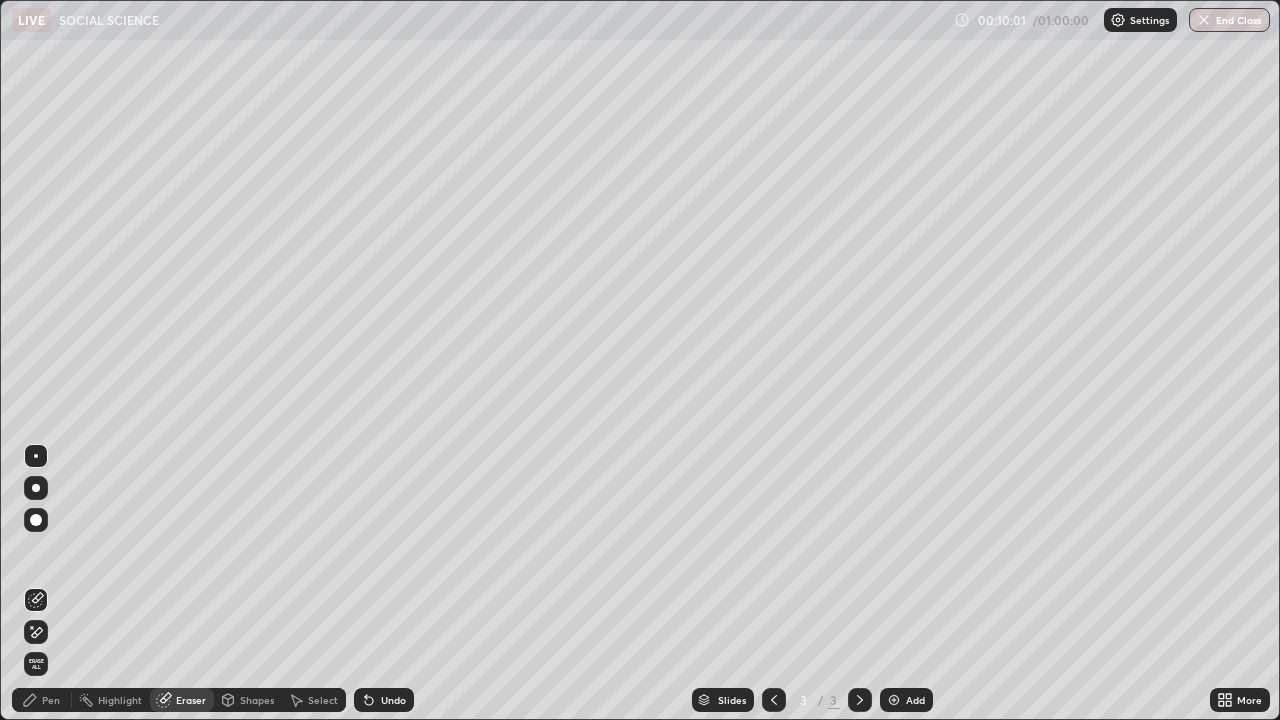 click on "Eraser" at bounding box center [191, 700] 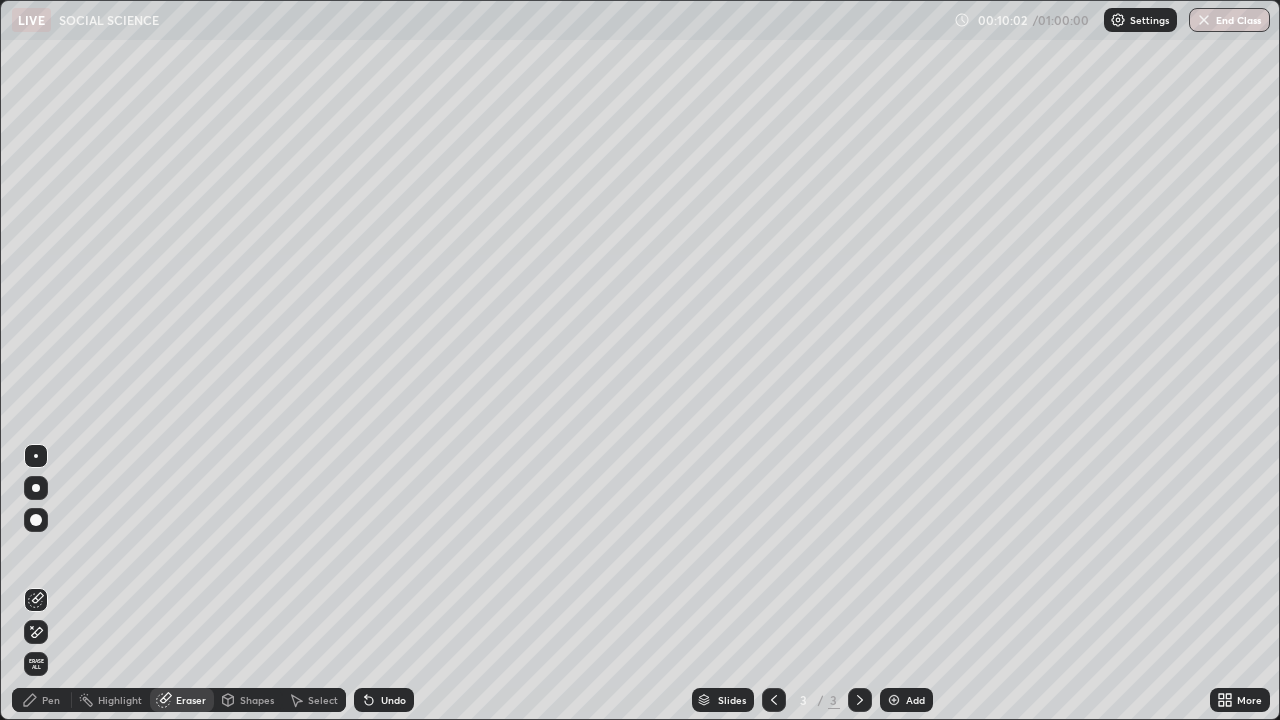 click on "Pen" at bounding box center (51, 700) 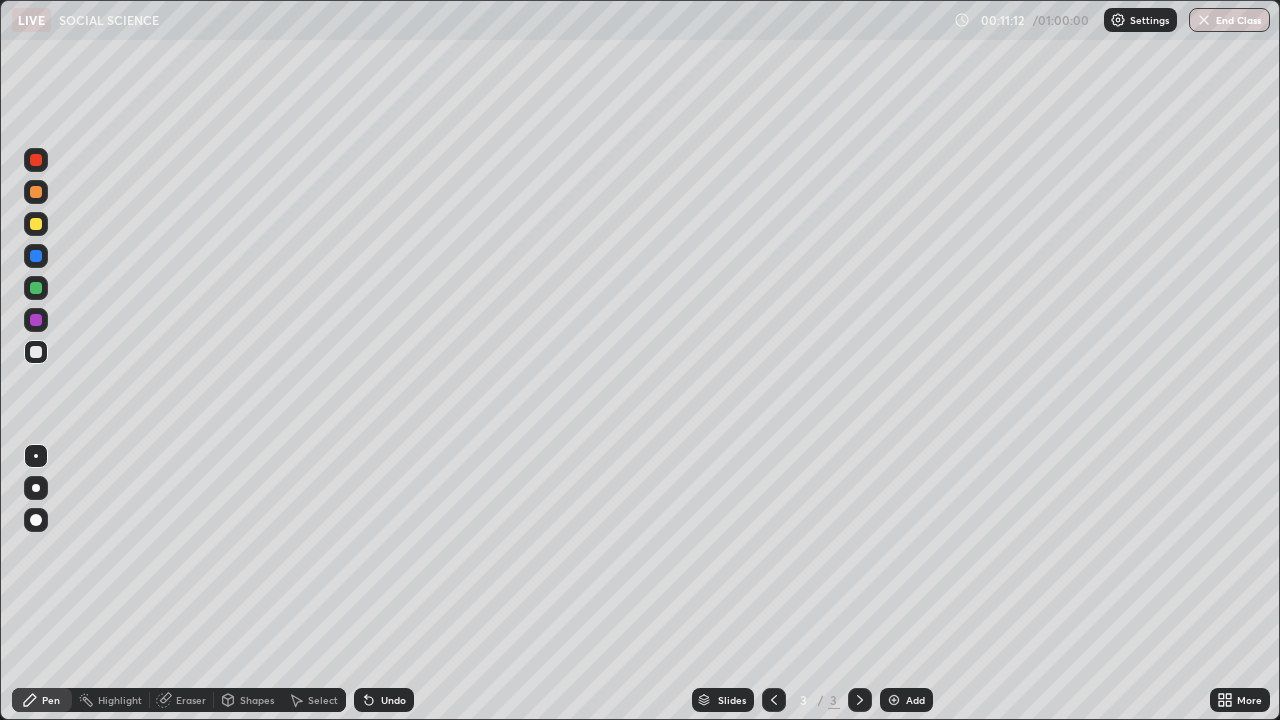 click at bounding box center [36, 192] 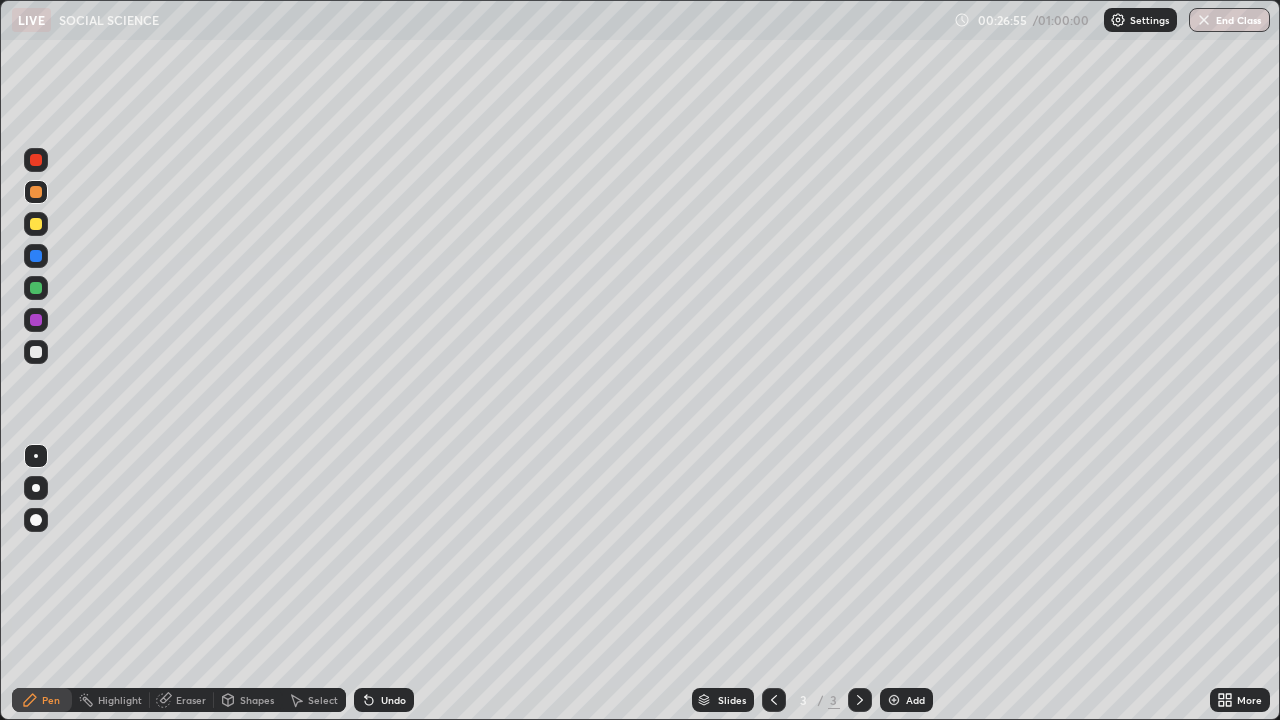 click at bounding box center (894, 700) 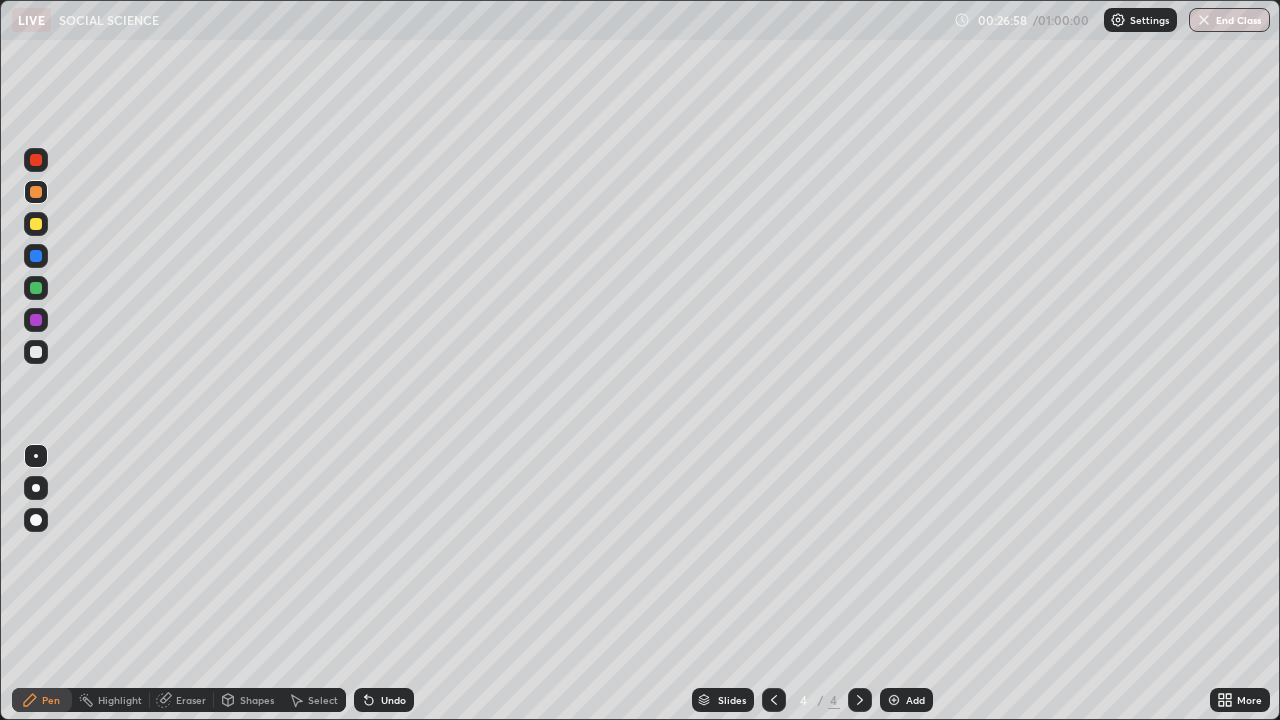 click at bounding box center (36, 256) 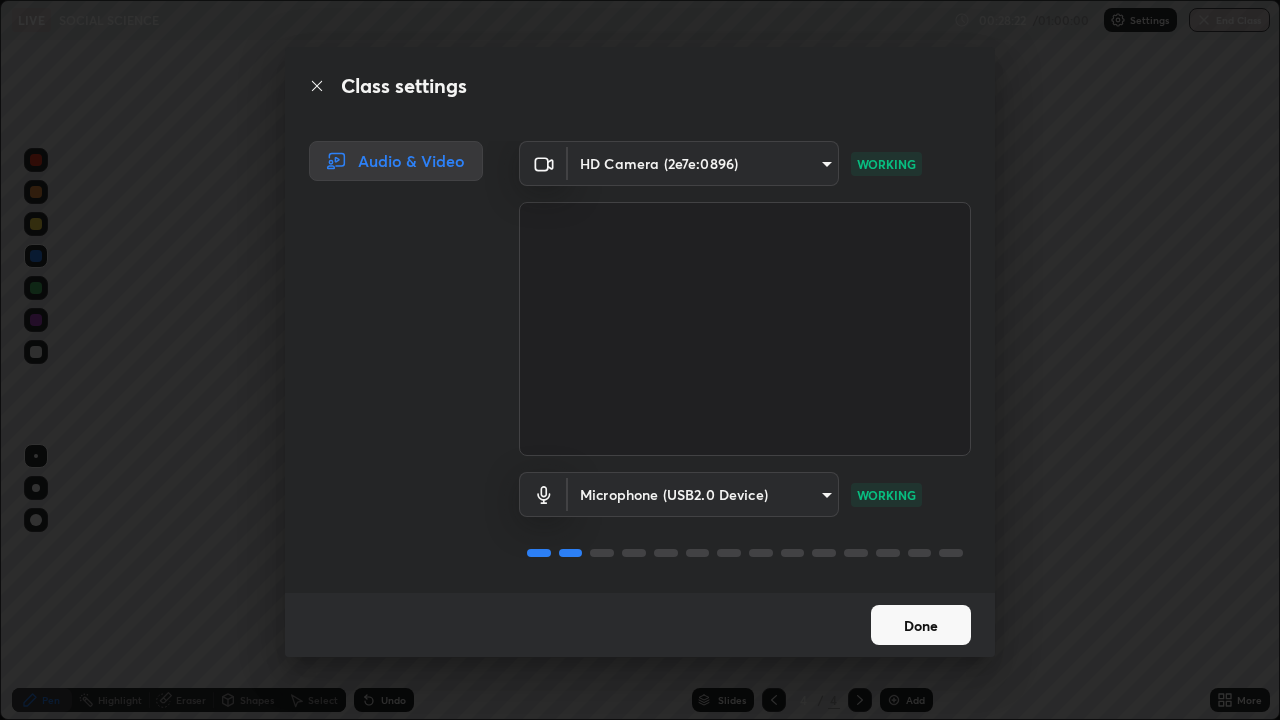 click on "Done" at bounding box center [921, 625] 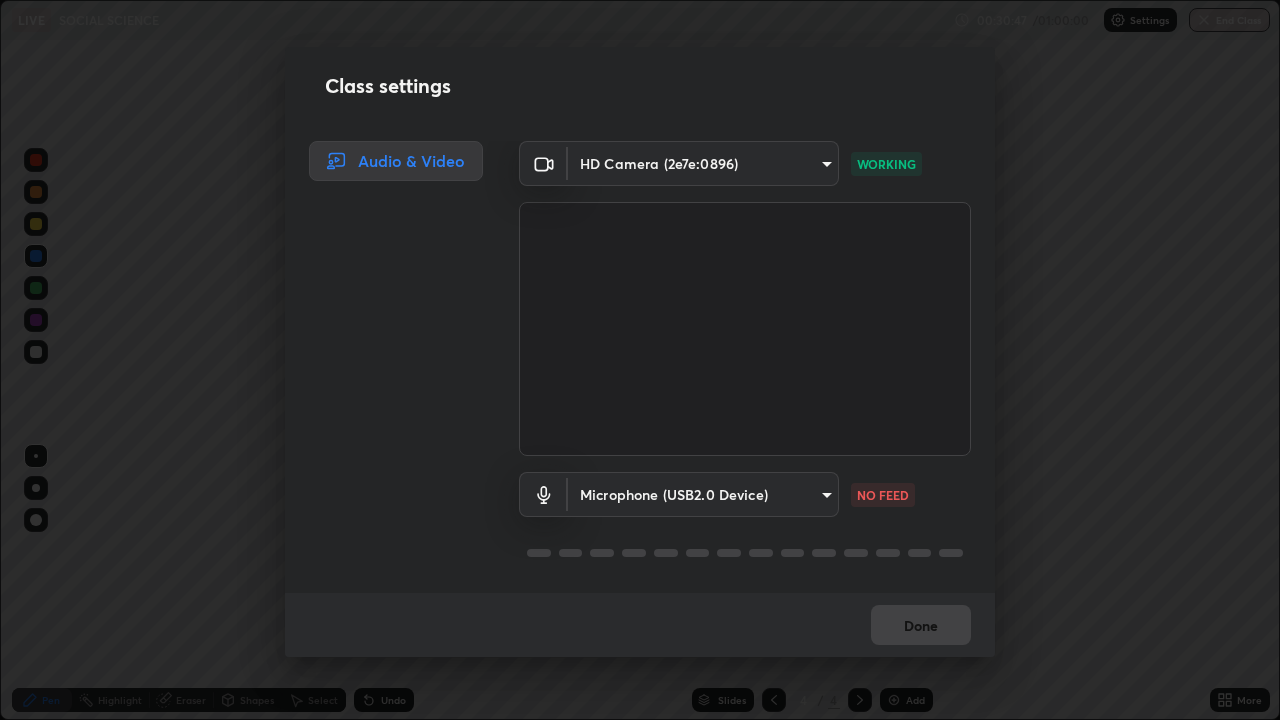 click on "Done" at bounding box center [640, 625] 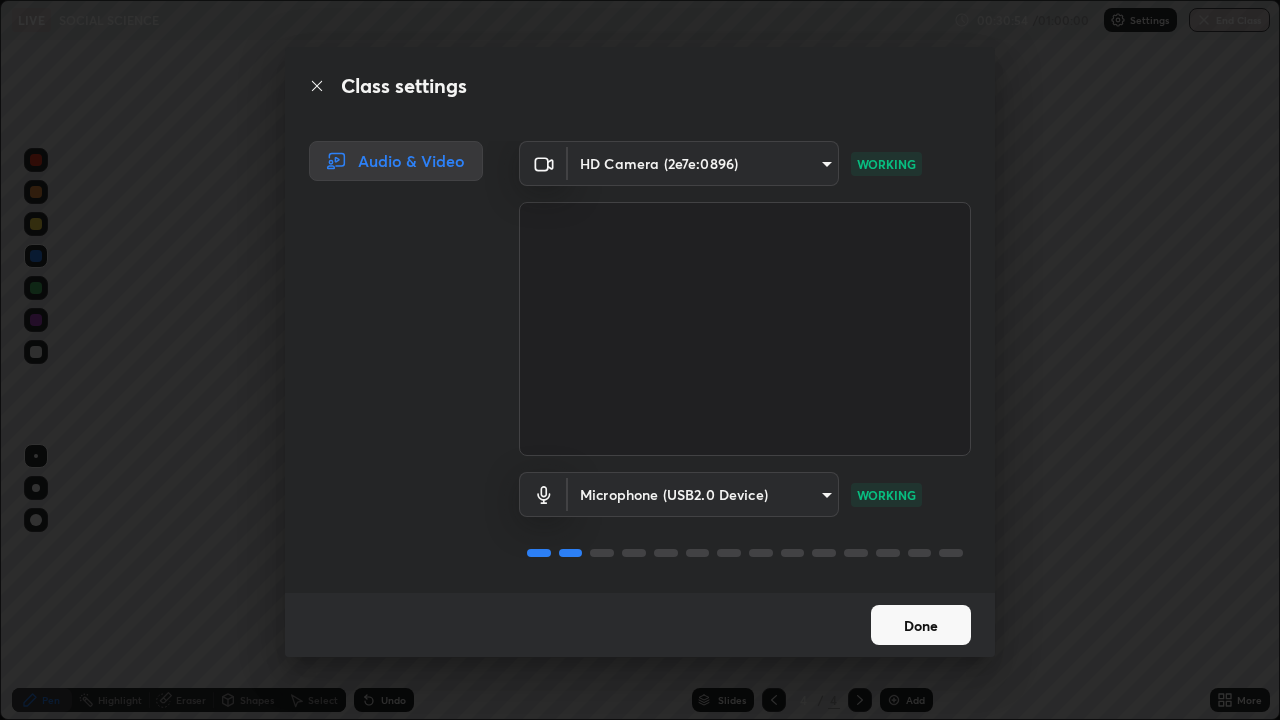 click on "Done" at bounding box center (921, 625) 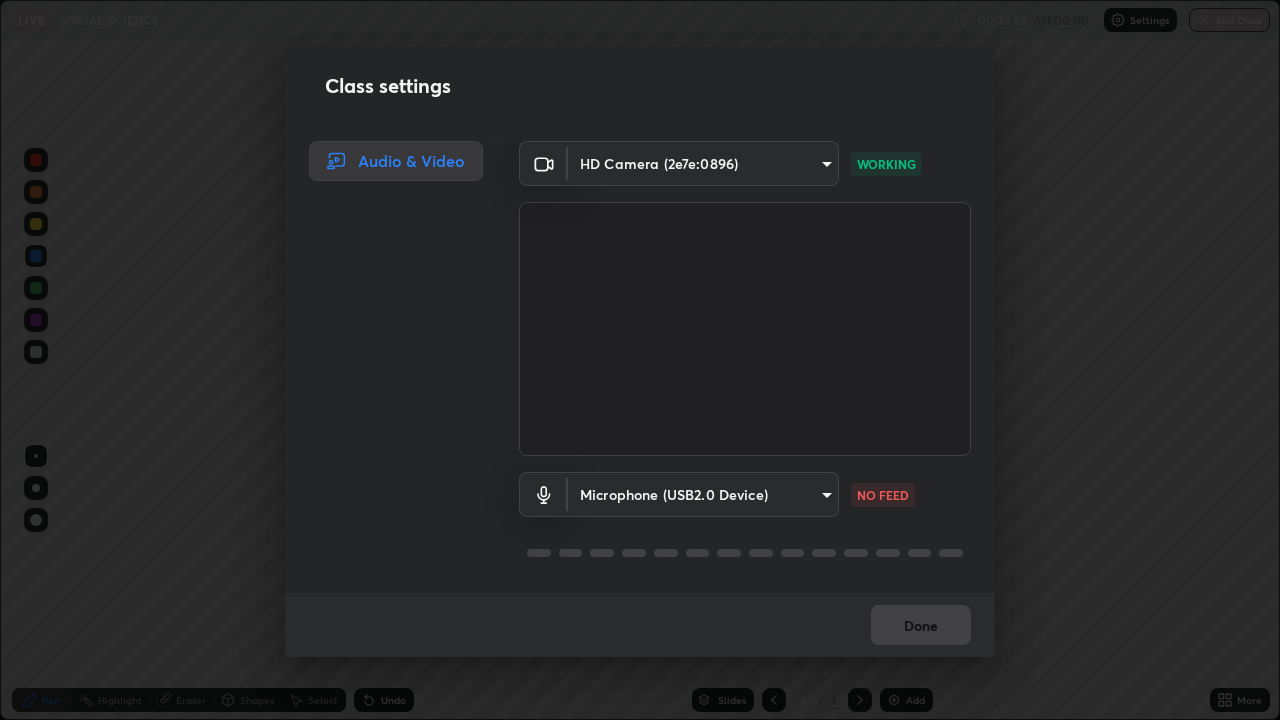 click on "Erase all LIVE SOCIAL SCIENCE 00:33:51 / 01:00:00 Settings End Class Setting up your live class SOCIAL SCIENCE • L7 of Course On Social Science for Foundation Class X 2 2026 [FIRST] [LAST] Pen Highlight Eraser Shapes Select Undo Slides 4 / 4 Add More Enable hand raising Enable raise hand to speak to learners. Once enabled, chat will be turned off temporarily. Enable x No doubts shared Encourage your learners to ask a doubt for better clarity Report an issue Reason for reporting Buffering Chat not working Audio - Video sync issue Educator video quality low ​ Attach an image Report Class settings Audio & Video HD Camera (2e7e:0896) 693efdcbb572c2ffb325adde24bf14eedcf168b5e41be2ae908297333b442f09 WORKING Microphone (USB2.0 Device) 258fd4060a493e50d2325f6088c9f32a9fd96ad8840e5015f7da628df60e83e3 NO FEED Done" at bounding box center [640, 360] 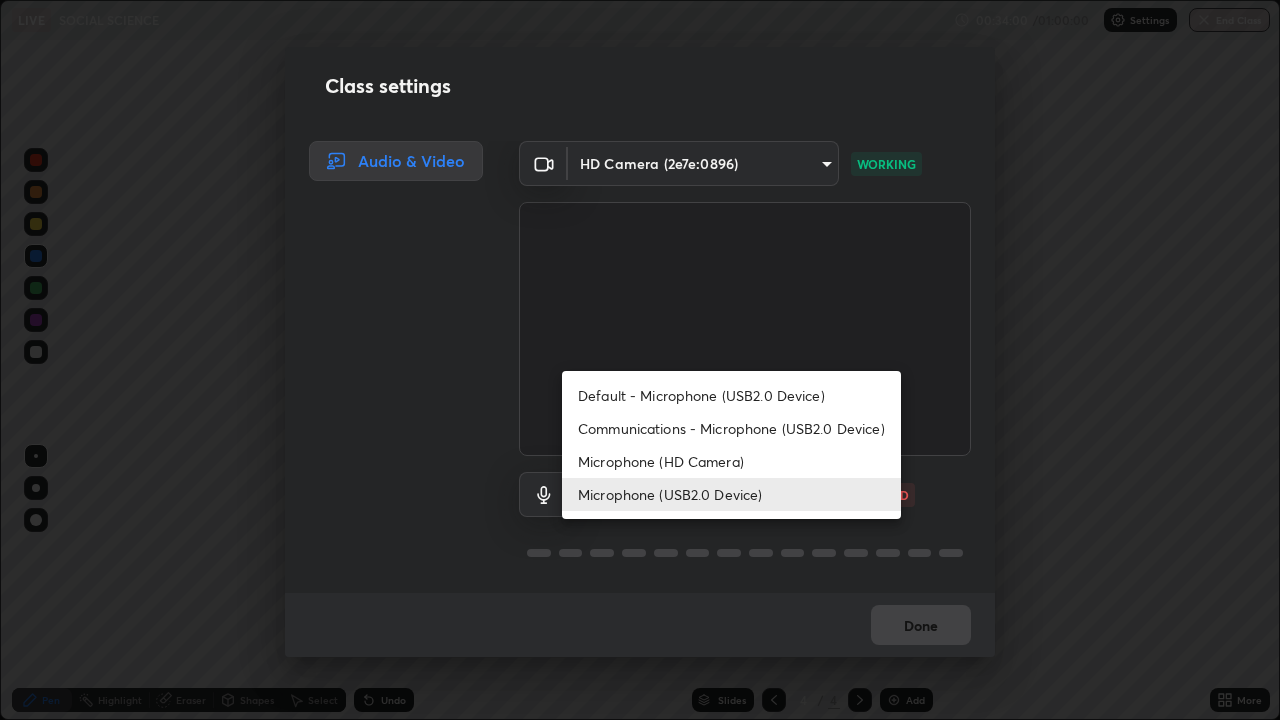 click on "Communications - Microphone (USB2.0 Device)" at bounding box center (731, 428) 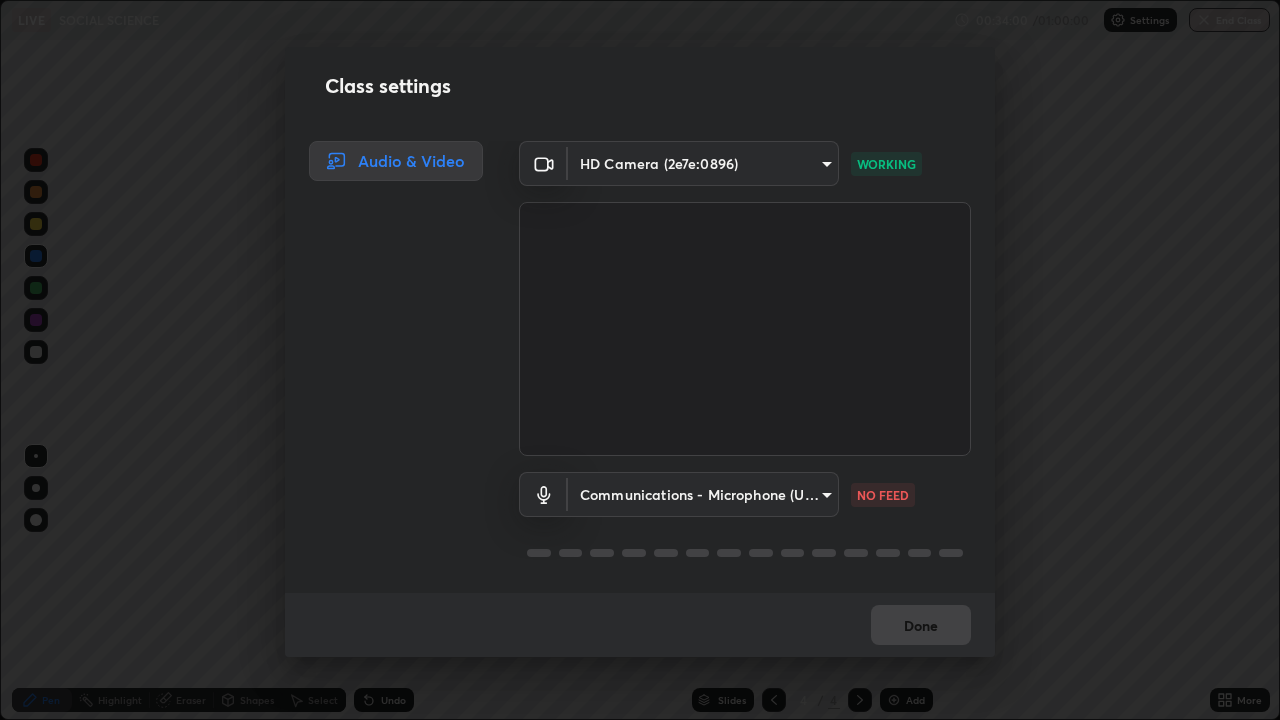click at bounding box center [745, 329] 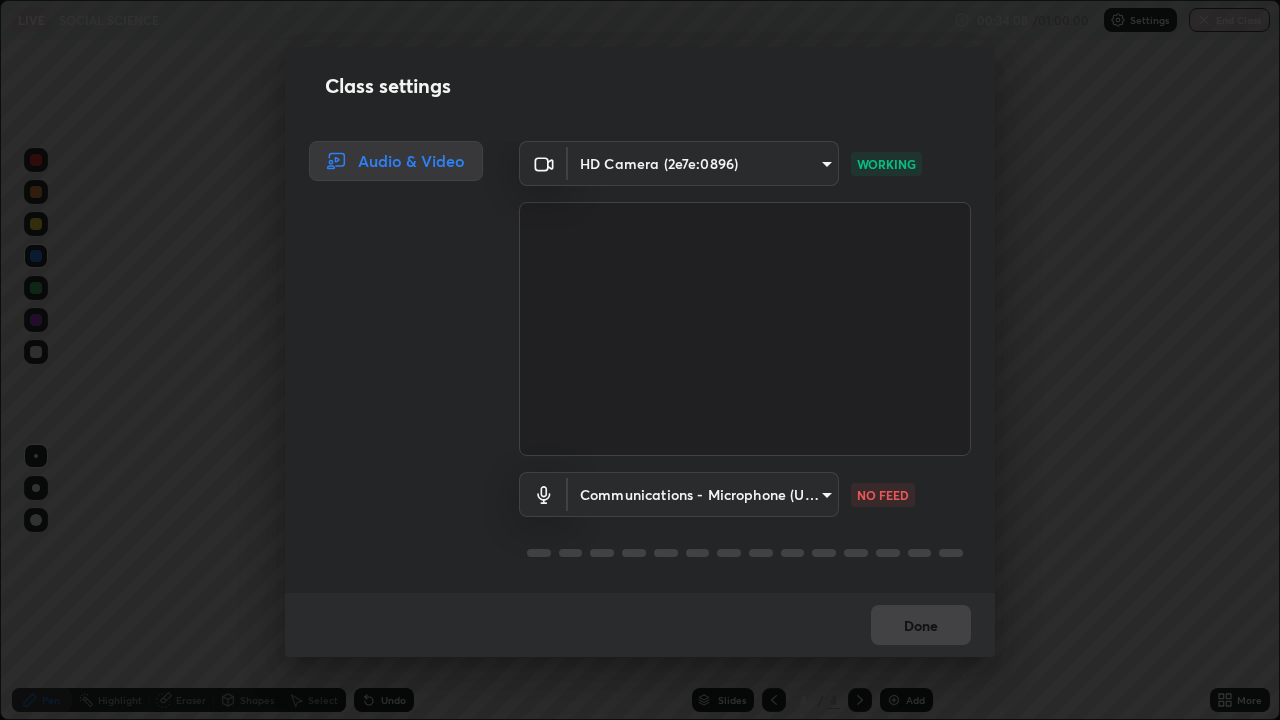 click on "Erase all LIVE SOCIAL SCIENCE 00:34:08 / 01:00:00 Settings End Class Setting up your live class SOCIAL SCIENCE • L7 of Course On Social Science for Foundation Class X 2 2026 [PERSON] Pen Highlight Eraser Shapes Select Undo Slides 4 / 4 Add More Enable hand raising Enable raise hand to speak to learners. Once enabled, chat will be turned off temporarily. Enable x No doubts shared Encourage your learners to ask a doubt for better clarity Report an issue Reason for reporting Buffering Chat not working Audio - Video sync issue Educator video quality low Attach an image Report Class settings Audio & Video HD Camera ([DEVICE_ID]) [MAC_ADDRESS] WORKING Communications - Microphone (USB2.0 Device) communications NO FEED Done" at bounding box center (640, 360) 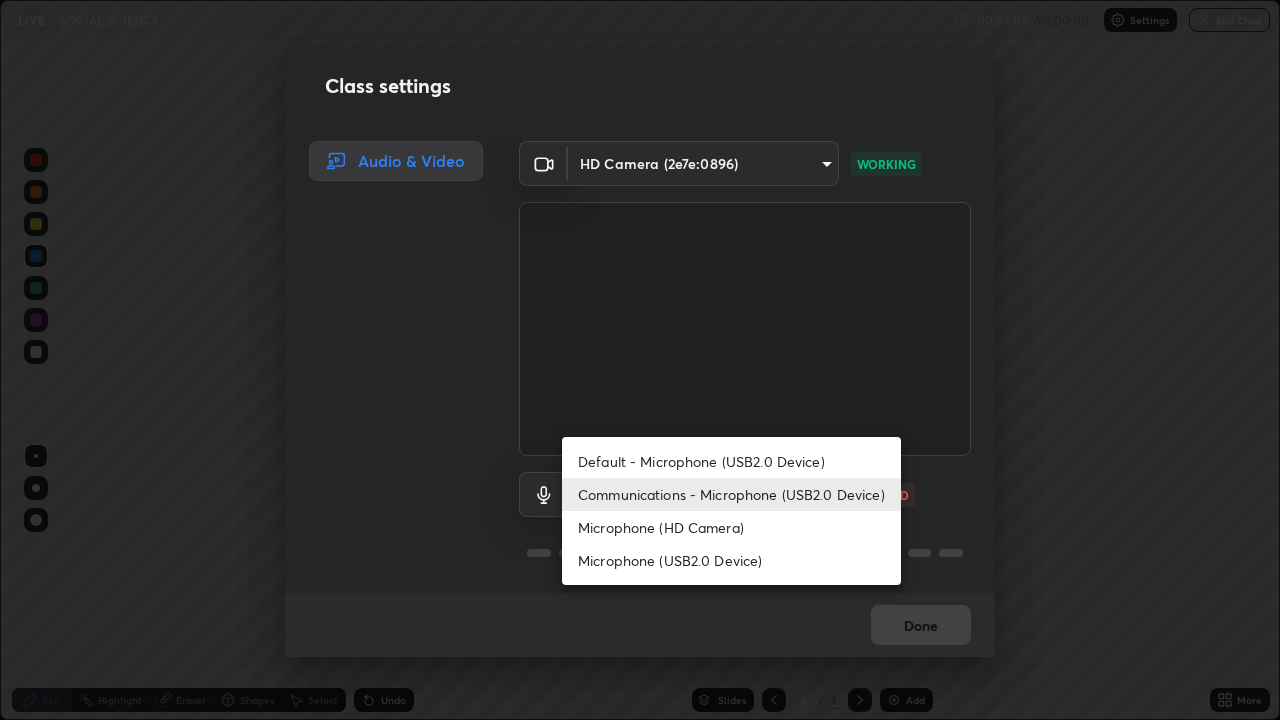 click on "Default - Microphone (USB2.0 Device)" at bounding box center (731, 461) 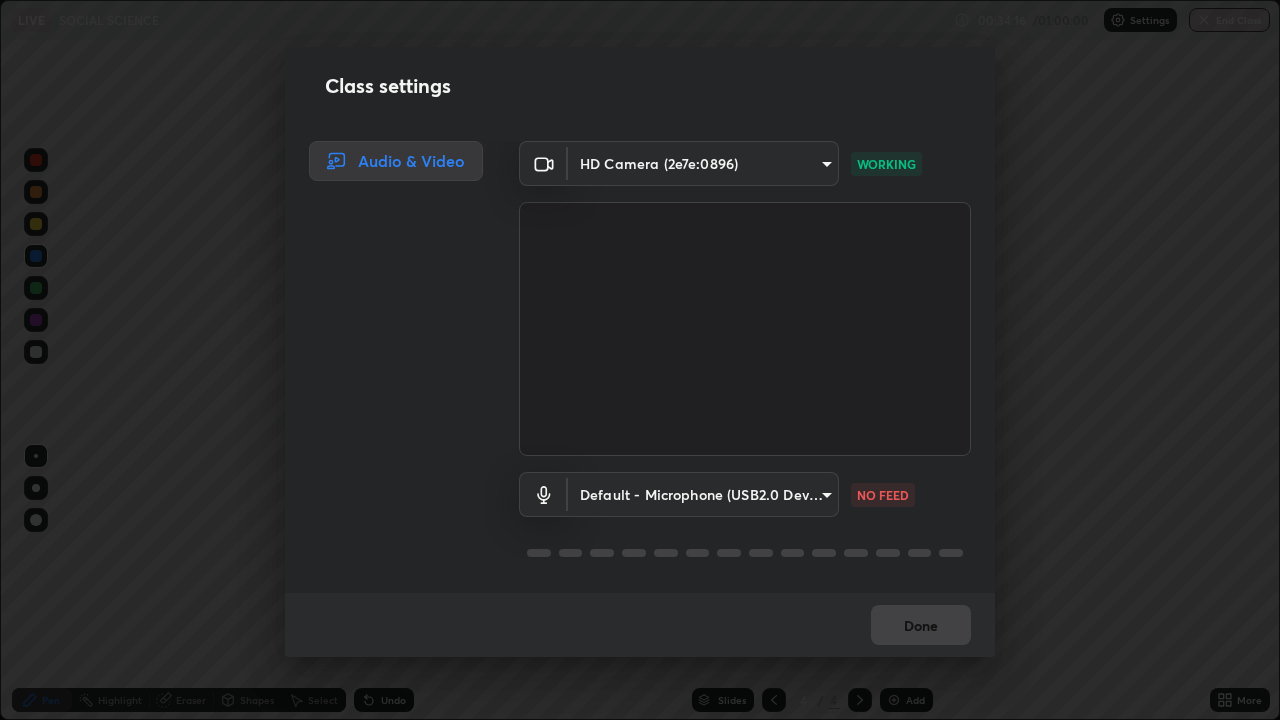click on "Erase all LIVE SOCIAL SCIENCE 00:34:16 / 01:00:00 Settings End Class Setting up your live class SOCIAL SCIENCE • L7 of Course On Social Science for Foundation Class X 2 2026 [PERSON] Pen Highlight Eraser Shapes Select Undo Slides 4 / 4 Add More Enable hand raising Enable raise hand to speak to learners. Once enabled, chat will be turned off temporarily. Enable x No doubts shared Encourage your learners to ask a doubt for better clarity Report an issue Reason for reporting Buffering Chat not working Audio - Video sync issue Educator video quality low Attach an image Report Class settings Audio & Video HD Camera ([DEVICE_ID]) [MAC_ADDRESS] WORKING Default - Microphone ([DEVICE_ID]) default NO FEED Done" at bounding box center (640, 360) 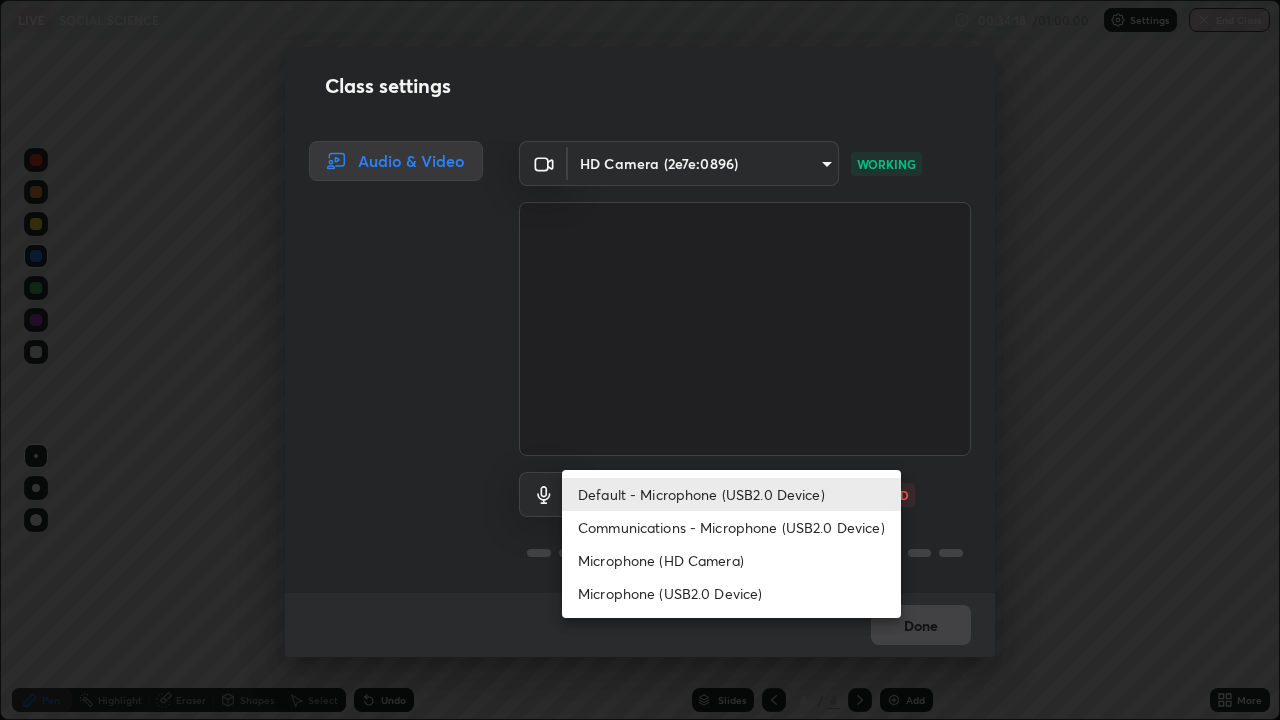 click on "Microphone (USB2.0 Device)" at bounding box center [731, 593] 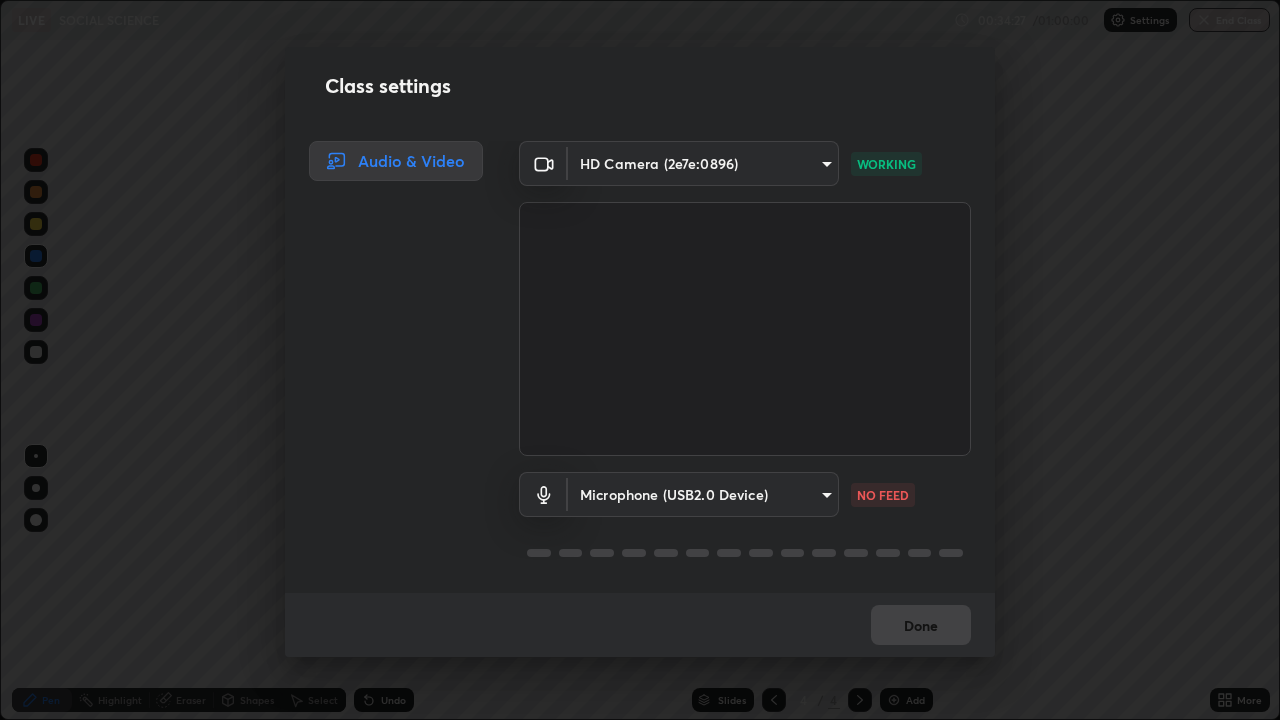 click on "Erase all LIVE SOCIAL SCIENCE 00:34:27 / 01:00:00 Settings End Class Setting up your live class SOCIAL SCIENCE • L7 of Course On Social Science for Foundation Class X 2 2026 [FIRST] [LAST] Pen Highlight Eraser Shapes Select Undo Slides 4 / 4 Add More Enable hand raising Enable raise hand to speak to learners. Once enabled, chat will be turned off temporarily. Enable x No doubts shared Encourage your learners to ask a doubt for better clarity Report an issue Reason for reporting Buffering Chat not working Audio - Video sync issue Educator video quality low ​ Attach an image Report Class settings Audio & Video HD Camera (2e7e:0896) 693efdcbb572c2ffb325adde24bf14eedcf168b5e41be2ae908297333b442f09 WORKING Microphone (USB2.0 Device) 258fd4060a493e50d2325f6088c9f32a9fd96ad8840e5015f7da628df60e83e3 NO FEED Done" at bounding box center [640, 360] 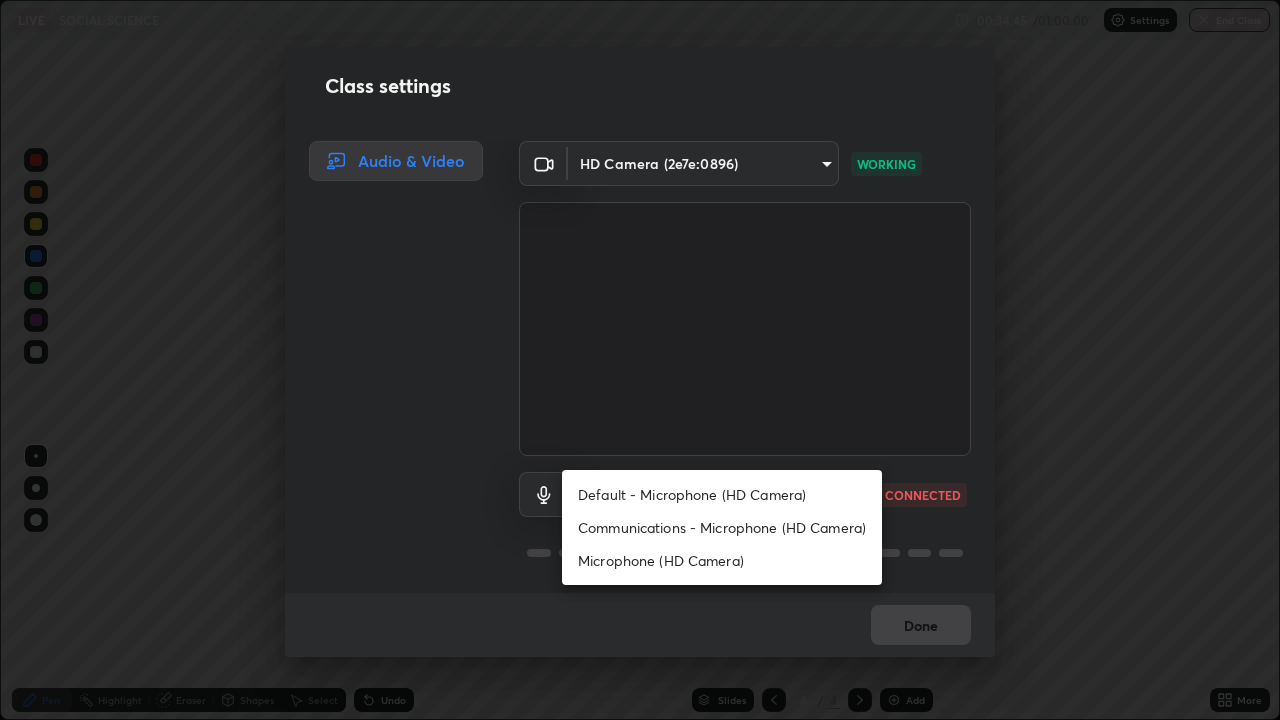 click on "Communications - Microphone (HD Camera)" at bounding box center [722, 527] 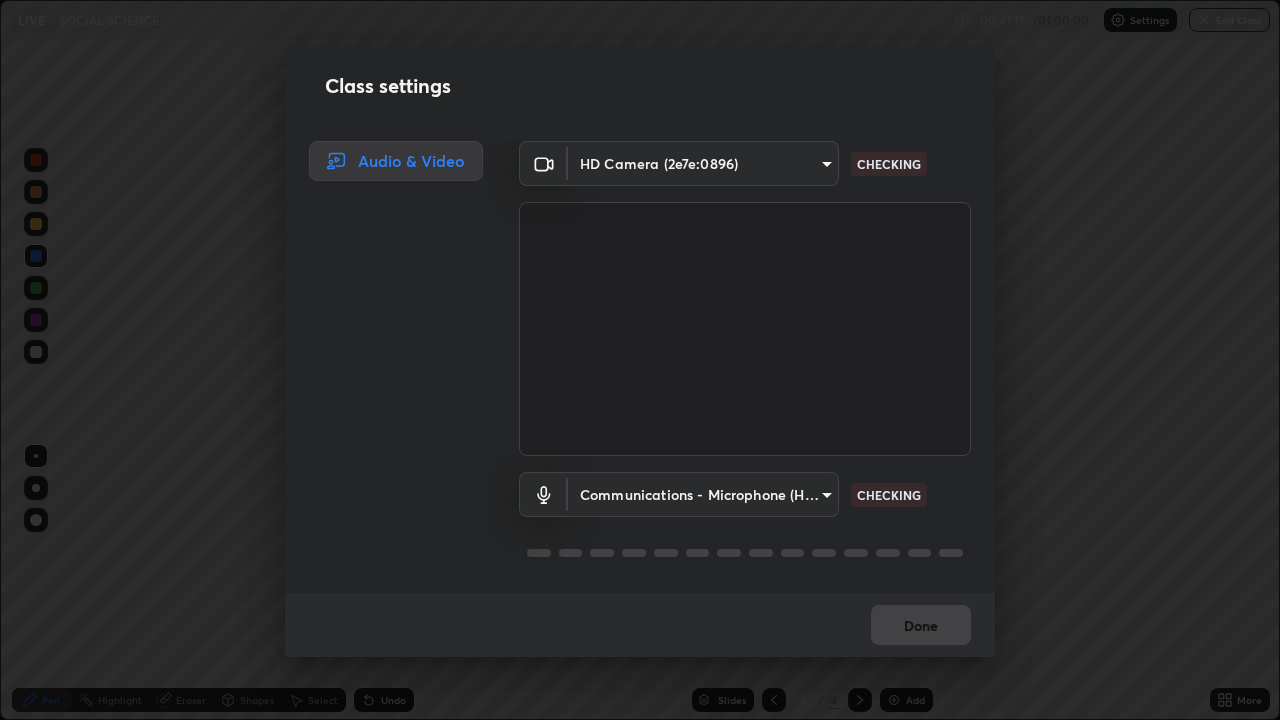 click on "Erase all LIVE SOCIAL SCIENCE 00:41:17 / 01:00:00 Settings End Class Setting up your live class SOCIAL SCIENCE • L7 of Course On Social Science for Foundation Class X 2 2026 [PERSON] Pen Highlight Eraser Shapes Select Undo Slides 4 / 4 Add More Enable hand raising Enable raise hand to speak to learners. Once enabled, chat will be turned off temporarily. Enable x No doubts shared Encourage your learners to ask a doubt for better clarity Report an issue Reason for reporting Buffering Chat not working Audio - Video sync issue Educator video quality low Attach an image Report Class settings Audio & Video HD Camera ([DEVICE_ID]) [MAC_ADDRESS] CHECKING Communications - Microphone (HD Camera) communications CHECKING Done" at bounding box center [640, 360] 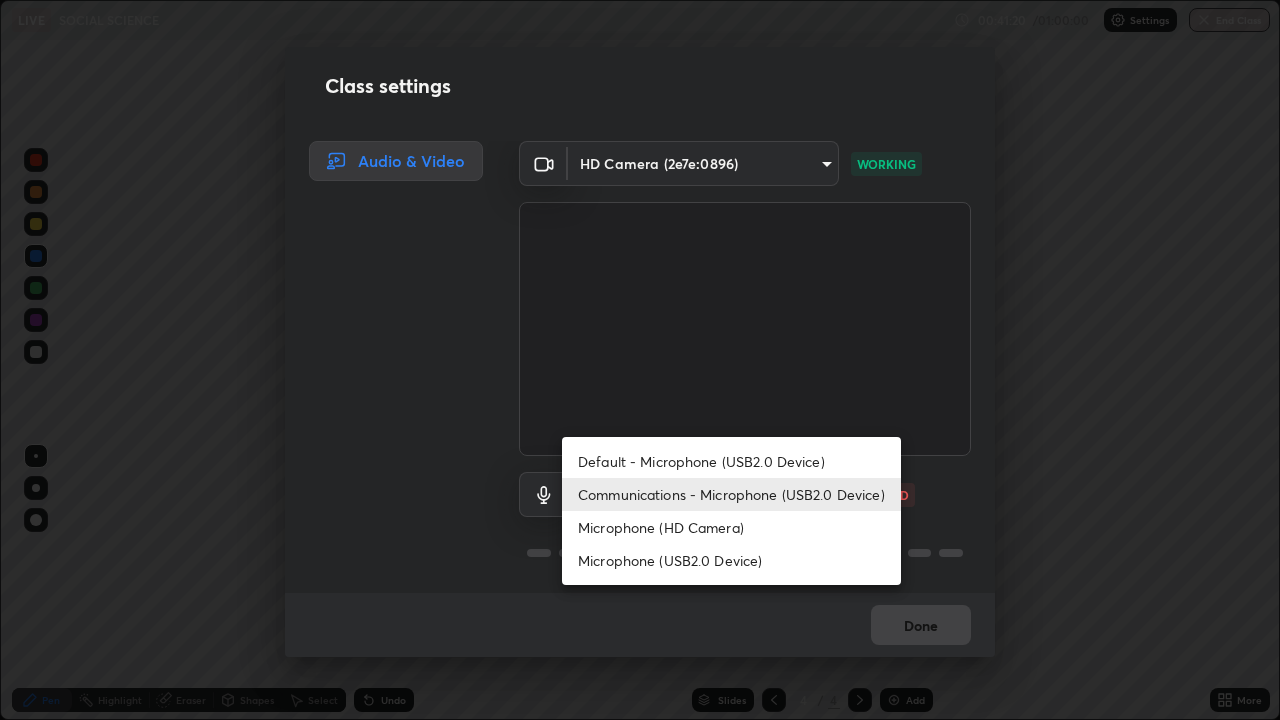 click on "Communications - Microphone (USB2.0 Device)" at bounding box center [731, 494] 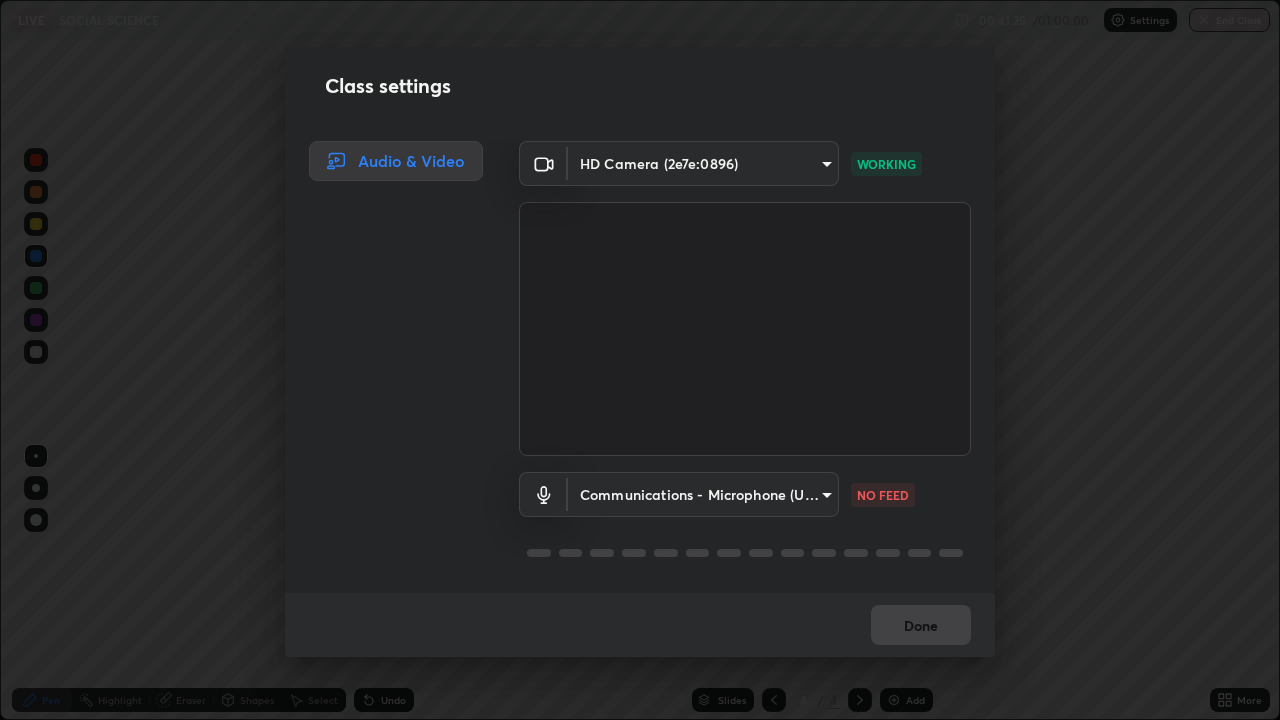 click on "Erase all LIVE SOCIAL SCIENCE 00:41:25 / 01:00:00 Settings End Class Setting up your live class SOCIAL SCIENCE • L7 of Course On Social Science for Foundation Class X 2 2026 [FIRST] [LAST] Pen Highlight Eraser Shapes Select Undo Slides 4 / 4 Add More Enable hand raising Enable raise hand to speak to learners. Once enabled, chat will be turned off temporarily. Enable x No doubts shared Encourage your learners to ask a doubt for better clarity Report an issue Reason for reporting Buffering Chat not working Audio - Video sync issue Educator video quality low ​ Attach an image Report Class settings Audio & Video HD Camera (2e7e:0896) 693efdcbb572c2ffb325adde24bf14eedcf168b5e41be2ae908297333b442f09 WORKING Communications - Microphone (USB2.0 Device) communications NO FEED Done" at bounding box center [640, 360] 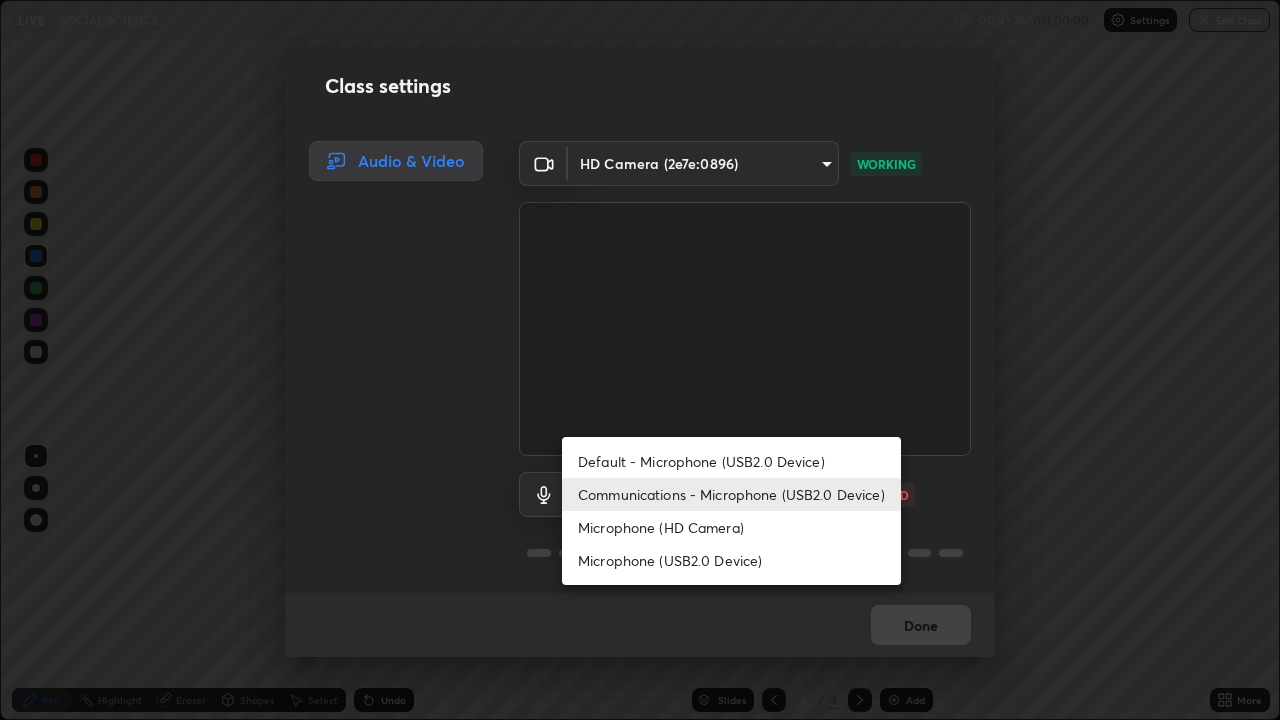 click on "Default - Microphone (USB2.0 Device)" at bounding box center (731, 461) 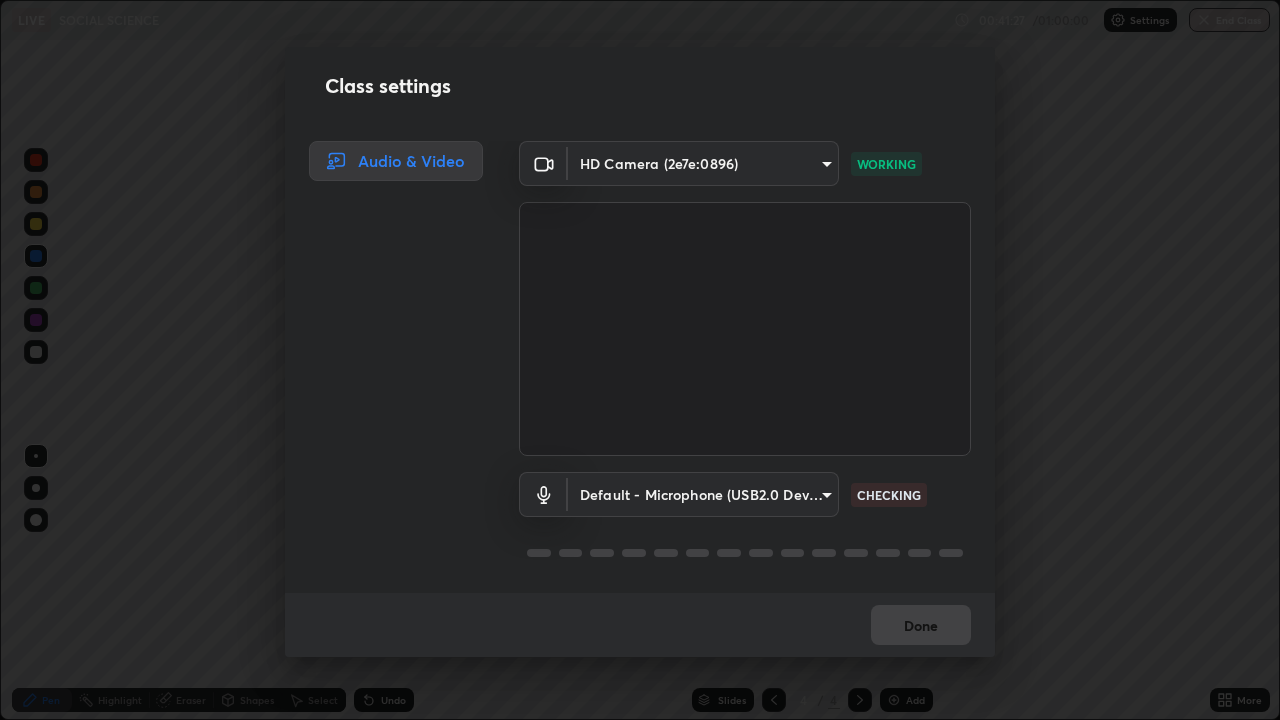 click on "Erase all LIVE SOCIAL SCIENCE 00:41:27 / 01:00:00 Settings End Class Setting up your live class SOCIAL SCIENCE • L7 of Course On Social Science for Foundation Class X 2 2026 [PERSON] Pen Highlight Eraser Shapes Select Undo Slides 4 / 4 Add More Enable hand raising Enable raise hand to speak to learners. Once enabled, chat will be turned off temporarily. Enable x No doubts shared Encourage your learners to ask a doubt for better clarity Report an issue Reason for reporting Buffering Chat not working Audio - Video sync issue Educator video quality low Attach an image Report Class settings Audio & Video HD Camera ([DEVICE_ID]) [MAC_ADDRESS] WORKING Default - Microphone (USB2.0 Device) default CHECKING Done" at bounding box center (640, 360) 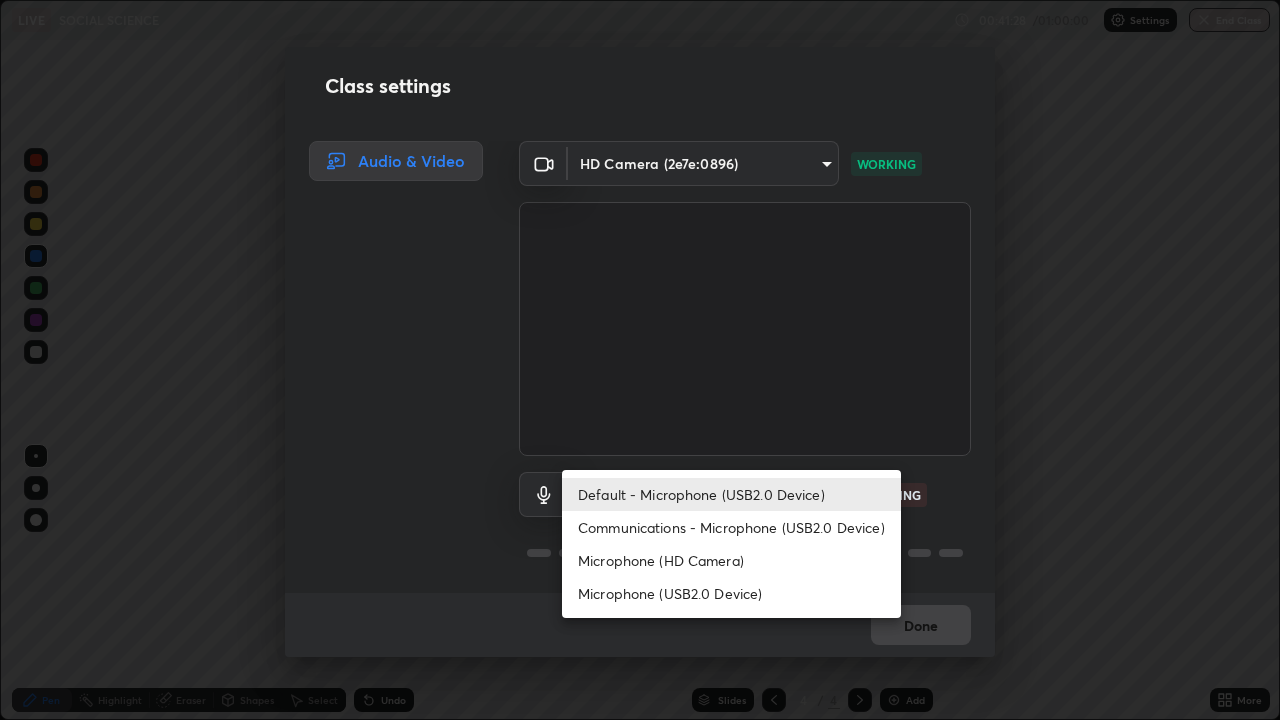 click on "Communications - Microphone (USB2.0 Device)" at bounding box center [731, 527] 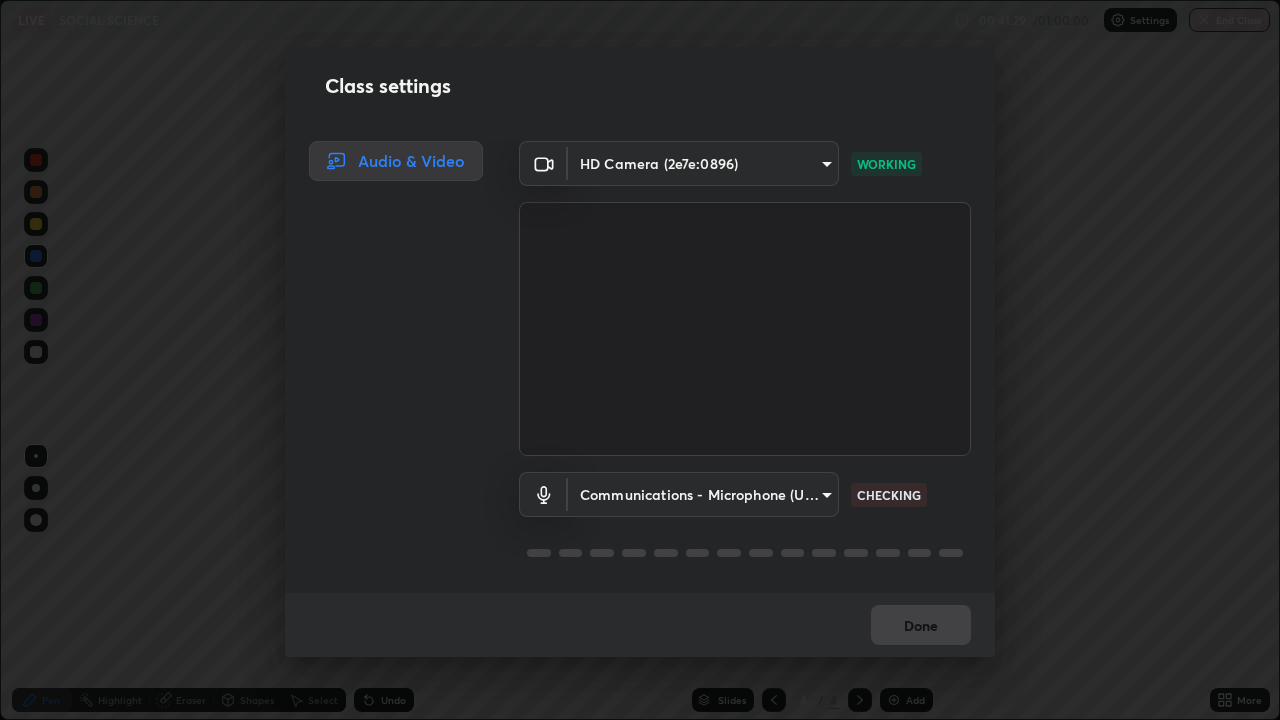 click on "Erase all LIVE SOCIAL SCIENCE 00:41:29 / 01:00:00 Settings End Class Setting up your live class SOCIAL SCIENCE • L7 of Course On Social Science for Foundation Class X 2 2026 [PERSON] Pen Highlight Eraser Shapes Select Undo Slides 4 / 4 Add More Enable hand raising Enable raise hand to speak to learners. Once enabled, chat will be turned off temporarily. Enable x No doubts shared Encourage your learners to ask a doubt for better clarity Report an issue Reason for reporting Buffering Chat not working Audio - Video sync issue Educator video quality low Attach an image Report Class settings Audio & Video HD Camera ([DEVICE_ID]) [MAC_ADDRESS] WORKING Communications - Microphone (USB2.0 Device) communications CHECKING Done" at bounding box center [640, 360] 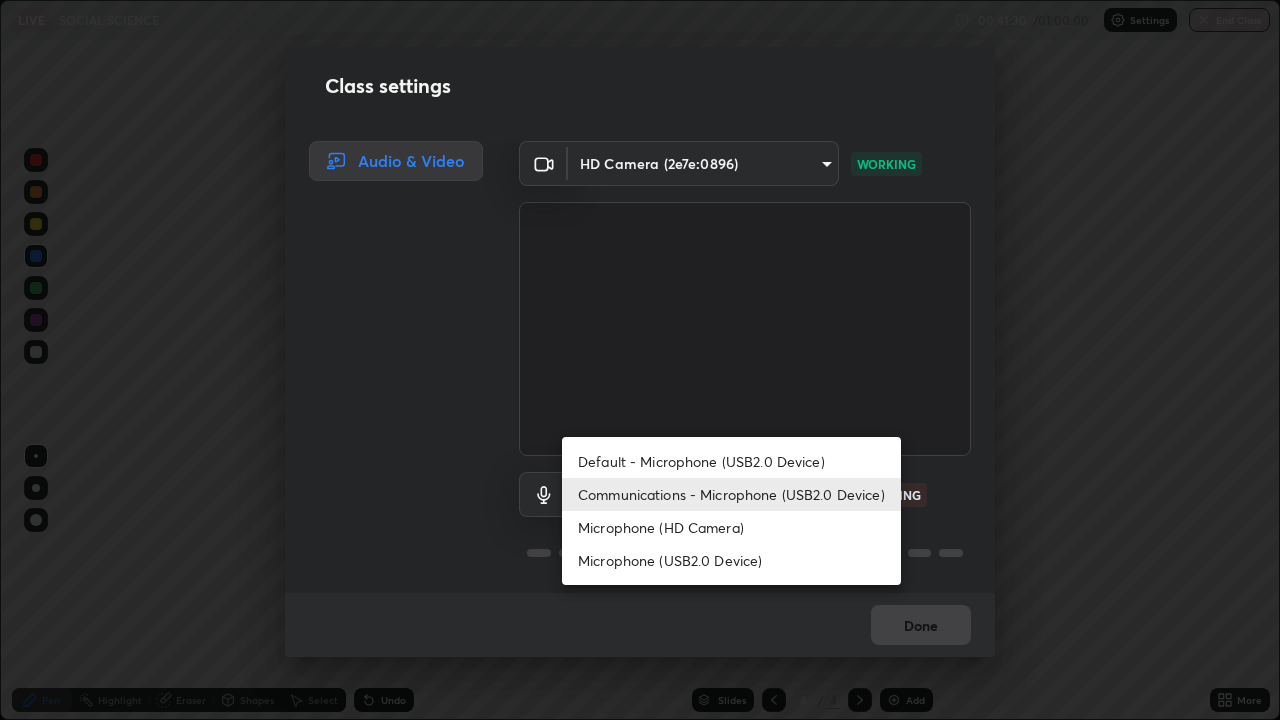 click on "Microphone (USB2.0 Device)" at bounding box center [731, 560] 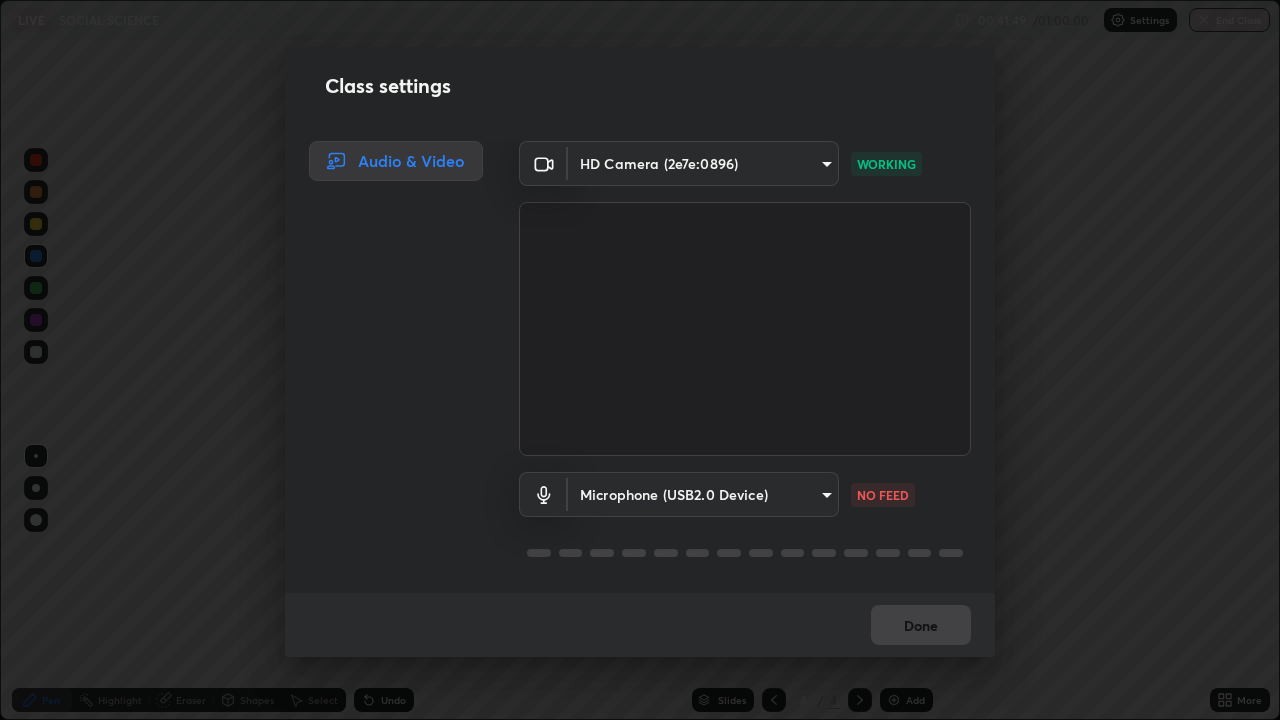 click on "Erase all LIVE SOCIAL SCIENCE 00:41:49 / 01:00:00 Settings End Class Setting up your live class SOCIAL SCIENCE • L7 of Course On Social Science for Foundation Class X 2 2026 [PERSON] Pen Highlight Eraser Shapes Select Undo Slides 4 / 4 Add More Enable hand raising Enable raise hand to speak to learners. Once enabled, chat will be turned off temporarily. Enable x No doubts shared Encourage your learners to ask a doubt for better clarity Report an issue Reason for reporting Buffering Chat not working Audio - Video sync issue Educator video quality low Attach an image Report Class settings Audio & Video HD Camera ([DEVICE_ID]) [MAC_ADDRESS] WORKING Microphone (USB2.0 Device) 258fd4060a493e50d2325f6088c9f32a9fd96ad8840e5015f7da628df60e83e3 NO FEED Done" at bounding box center [640, 360] 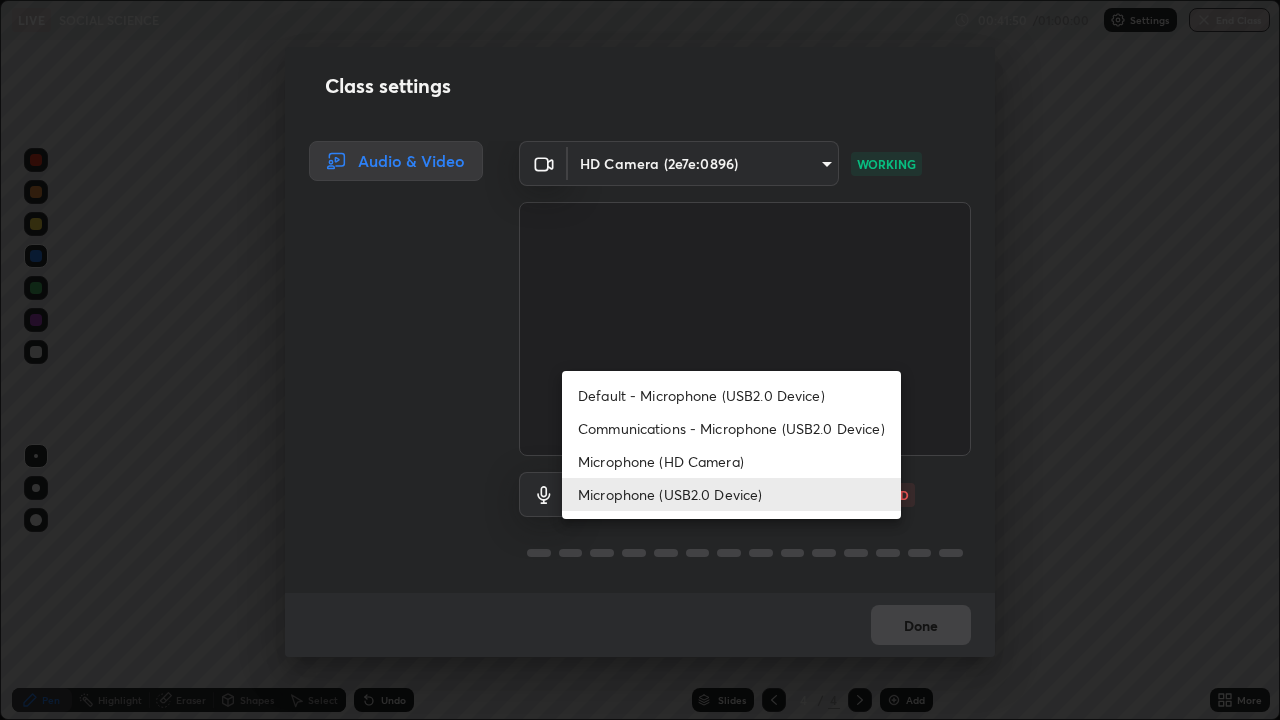 click on "Communications - Microphone (USB2.0 Device)" at bounding box center (731, 428) 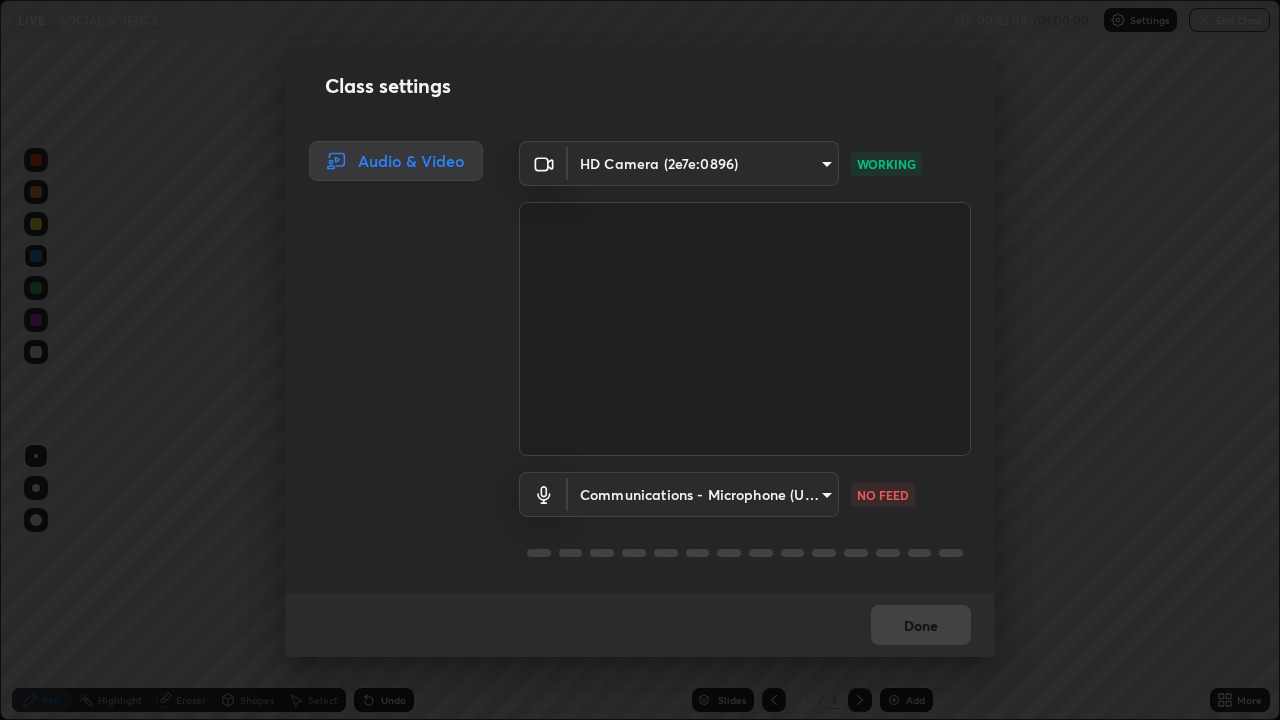 click on "Erase all LIVE SOCIAL SCIENCE 00:42:05 / 01:00:00 Settings End Class Setting up your live class SOCIAL SCIENCE • L7 of Course On Social Science for Foundation Class X 2 2026 [FIRST] [LAST] Pen Highlight Eraser Shapes Select Undo Slides 4 / 4 Add More Enable hand raising Enable raise hand to speak to learners. Once enabled, chat will be turned off temporarily. Enable x No doubts shared Encourage your learners to ask a doubt for better clarity Report an issue Reason for reporting Buffering Chat not working Audio - Video sync issue Educator video quality low ​ Attach an image Report Class settings Audio & Video HD Camera (2e7e:0896) 693efdcbb572c2ffb325adde24bf14eedcf168b5e41be2ae908297333b442f09 WORKING Communications - Microphone (USB2.0 Device) communications NO FEED Done" at bounding box center [640, 360] 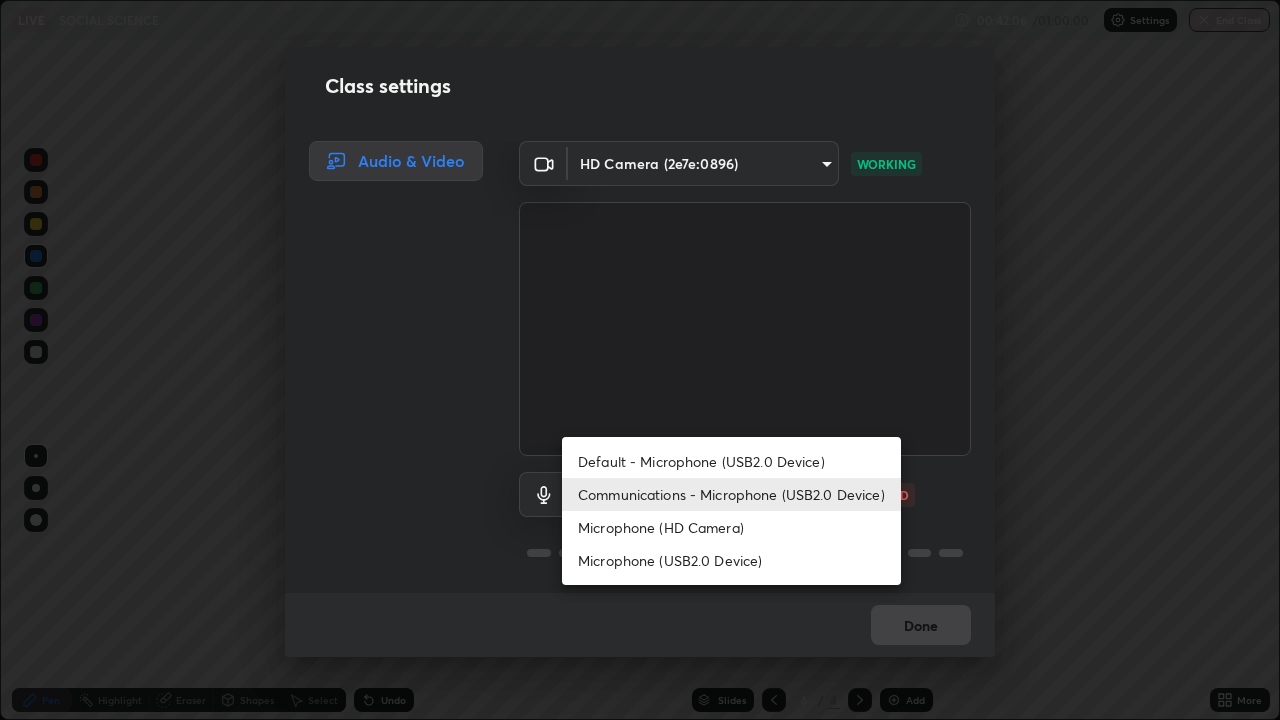 click on "Default - Microphone (USB2.0 Device)" at bounding box center (731, 461) 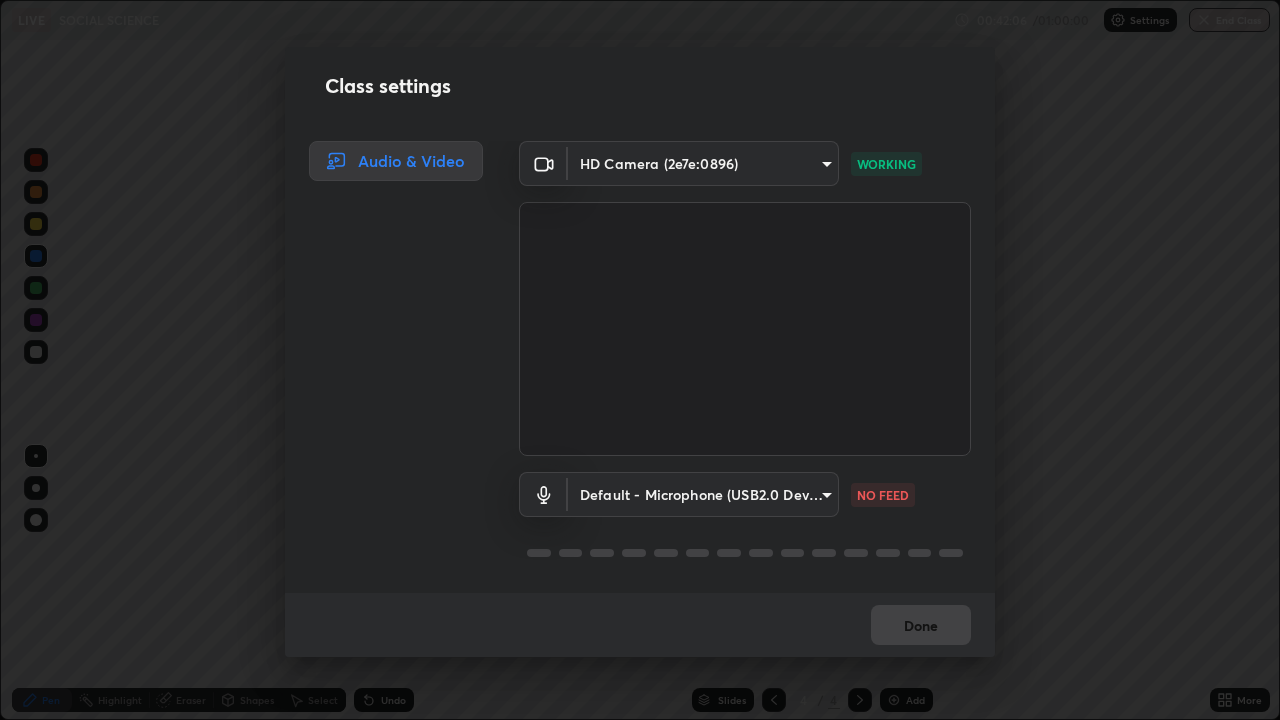 click on "Erase all LIVE SOCIAL SCIENCE 00:42:06 / 01:00:00 Settings End Class Setting up your live class SOCIAL SCIENCE • L7 of Course On Social Science for Foundation Class X 2 2026 [PERSON] Pen Highlight Eraser Shapes Select Undo Slides 4 / 4 Add More Enable hand raising Enable raise hand to speak to learners. Once enabled, chat will be turned off temporarily. Enable x No doubts shared Encourage your learners to ask a doubt for better clarity Report an issue Reason for reporting Buffering Chat not working Audio - Video sync issue Educator video quality low Attach an image Report Class settings Audio & Video HD Camera ([DEVICE_ID]) [MAC_ADDRESS] WORKING Default - Microphone (USB2.0 Device) default NO FEED Done" at bounding box center [640, 360] 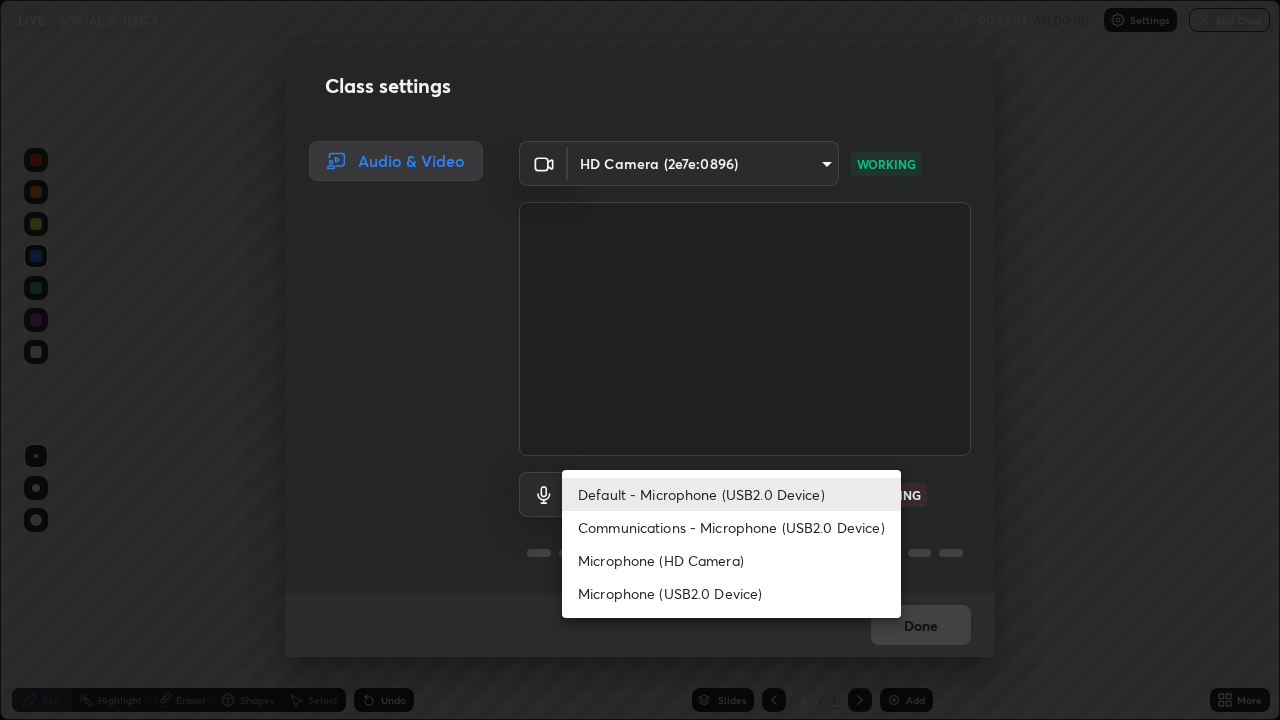click on "Communications - Microphone (USB2.0 Device)" at bounding box center [731, 527] 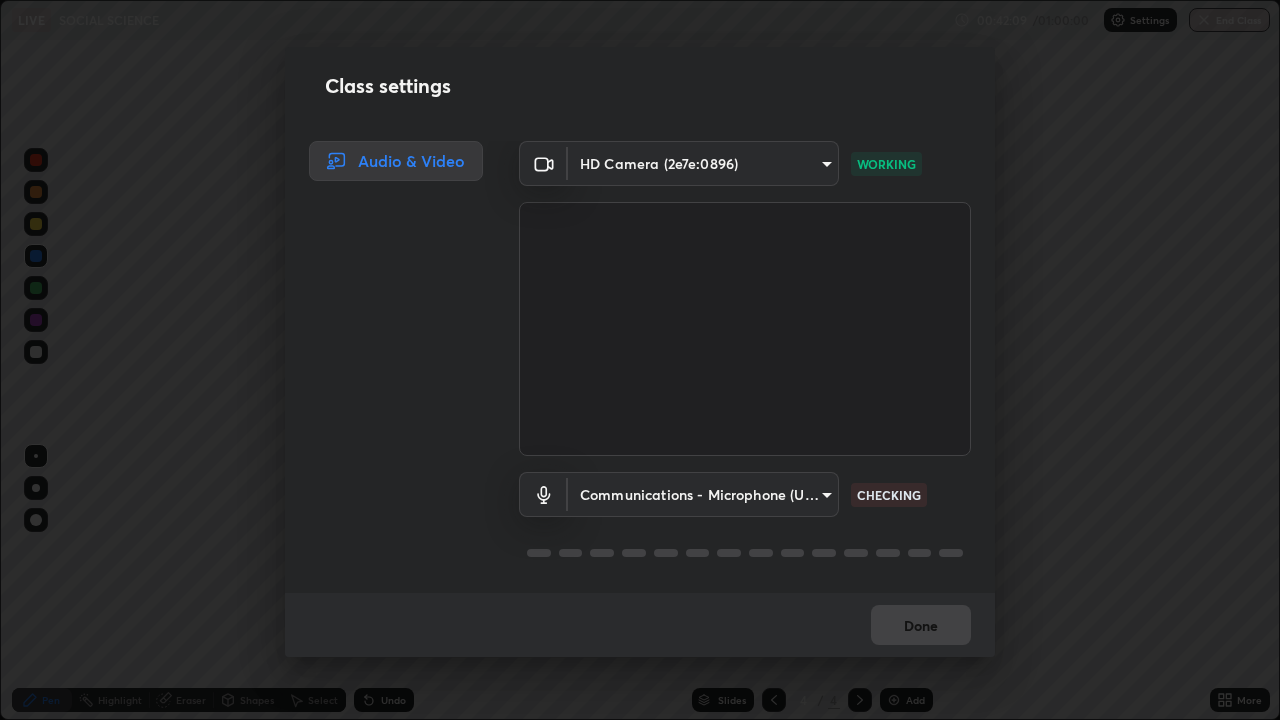 click on "Erase all LIVE SOCIAL SCIENCE 00:42:09 / 01:00:00 Settings End Class Setting up your live class SOCIAL SCIENCE • L7 of Course On Social Science for Foundation Class X 2 2026 [PERSON] Pen Highlight Eraser Shapes Select Undo Slides 4 / 4 Add More Enable hand raising Enable raise hand to speak to learners. Once enabled, chat will be turned off temporarily. Enable x No doubts shared Encourage your learners to ask a doubt for better clarity Report an issue Reason for reporting Buffering Chat not working Audio - Video sync issue Educator video quality low Attach an image Report Class settings Audio & Video HD Camera ([DEVICE_ID]) [MAC_ADDRESS] WORKING Communications - Microphone (USB2.0 Device) communications CHECKING Done" at bounding box center (640, 360) 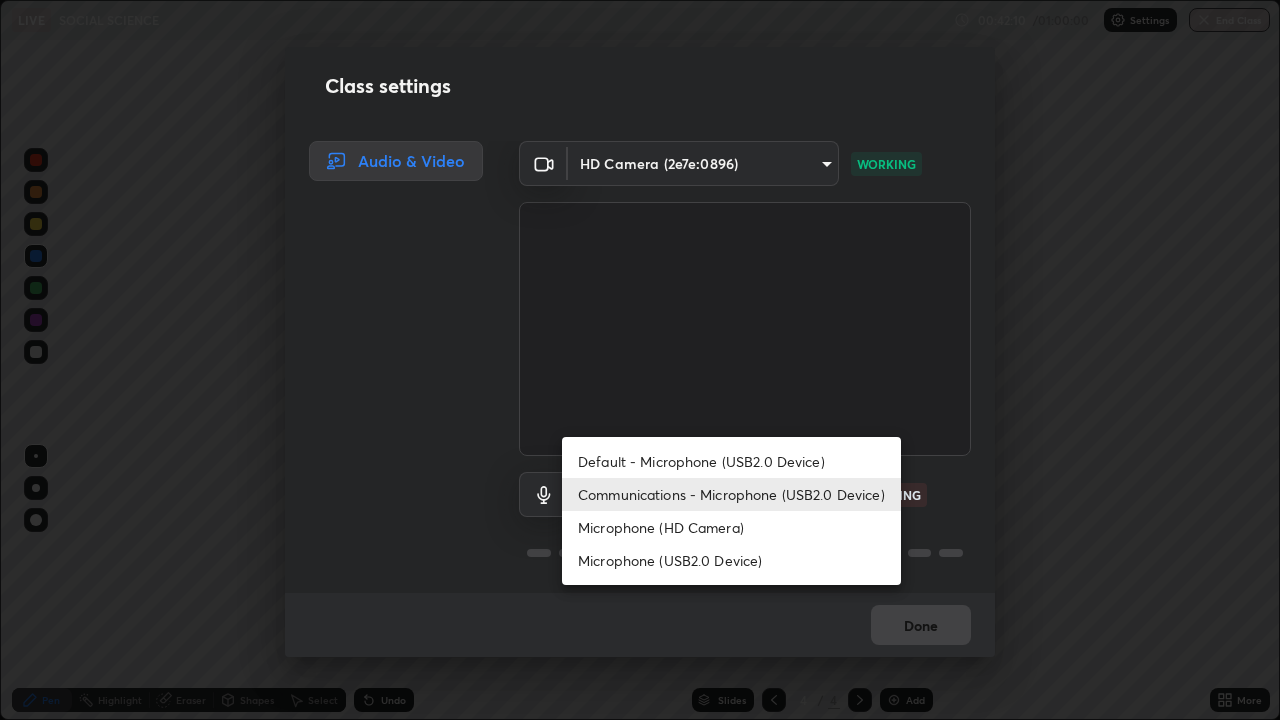 click on "Microphone (HD Camera)" at bounding box center (731, 527) 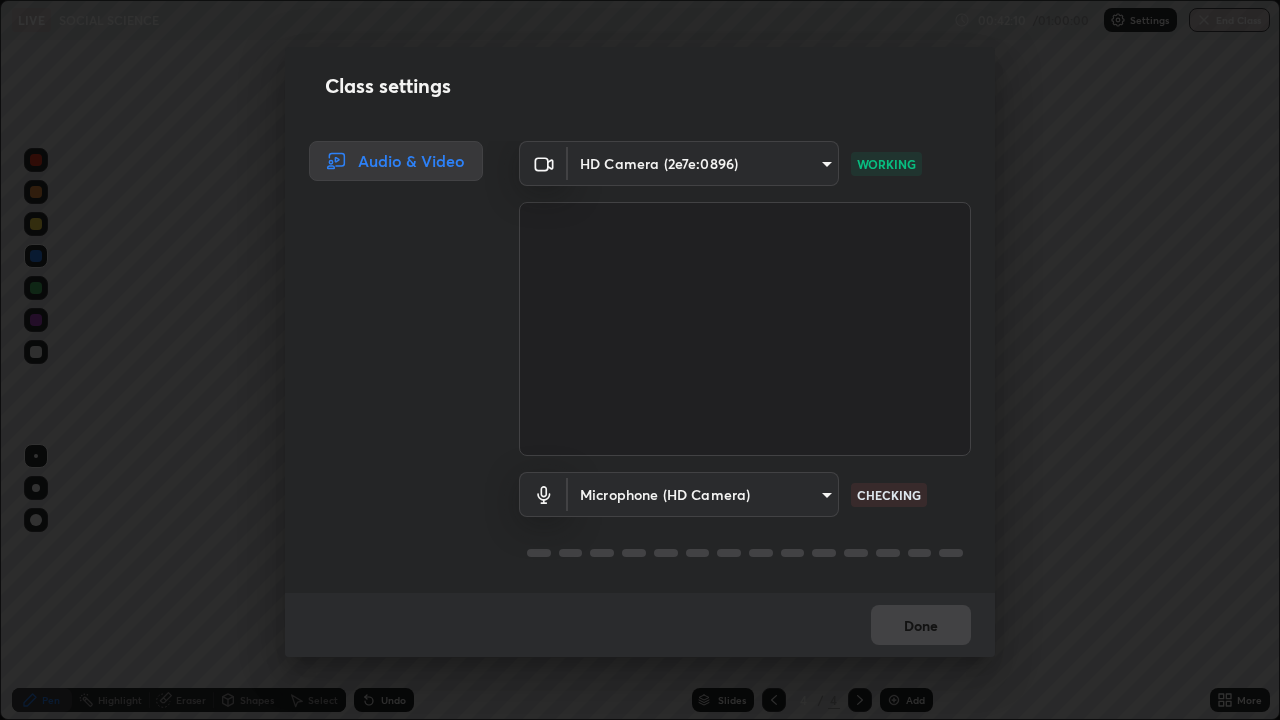 click on "Erase all LIVE SOCIAL SCIENCE 00:42:10 / 01:00:00 Settings End Class Setting up your live class SOCIAL SCIENCE • L7 of Course On Social Science for Foundation Class X 2 2026 [PERSON] Pen Highlight Eraser Shapes Select Undo Slides 4 / 4 Add More Enable hand raising Enable raise hand to speak to learners. Once enabled, chat will be turned off temporarily. Enable x No doubts shared Encourage your learners to ask a doubt for better clarity Report an issue Reason for reporting Buffering Chat not working Audio - Video sync issue Educator video quality low Attach an image Report Class settings Audio & Video HD Camera ([DEVICE_ID]) [MAC_ADDRESS] WORKING Microphone (HD Camera) ea51da91a4128ed275e26d2d05522070e34f00e37bc9a7598da7a498ebd7c9e4 CHECKING Done" at bounding box center [640, 360] 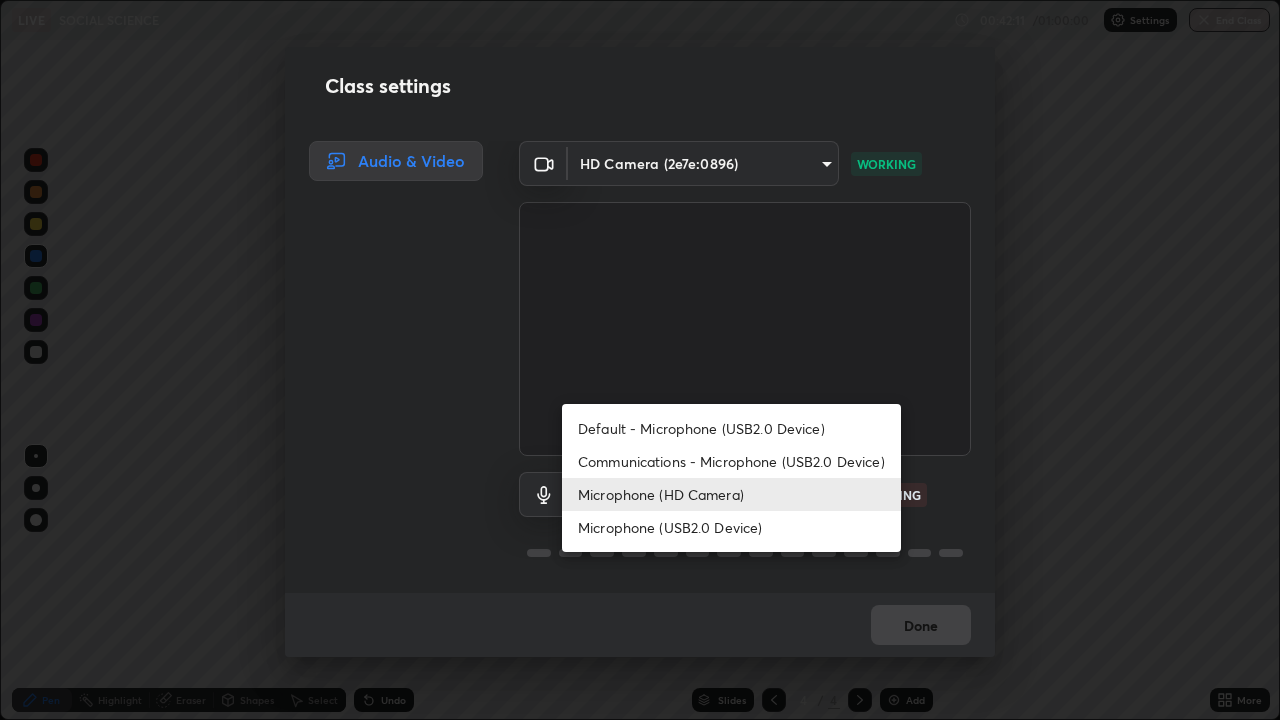click on "Communications - Microphone (USB2.0 Device)" at bounding box center [731, 461] 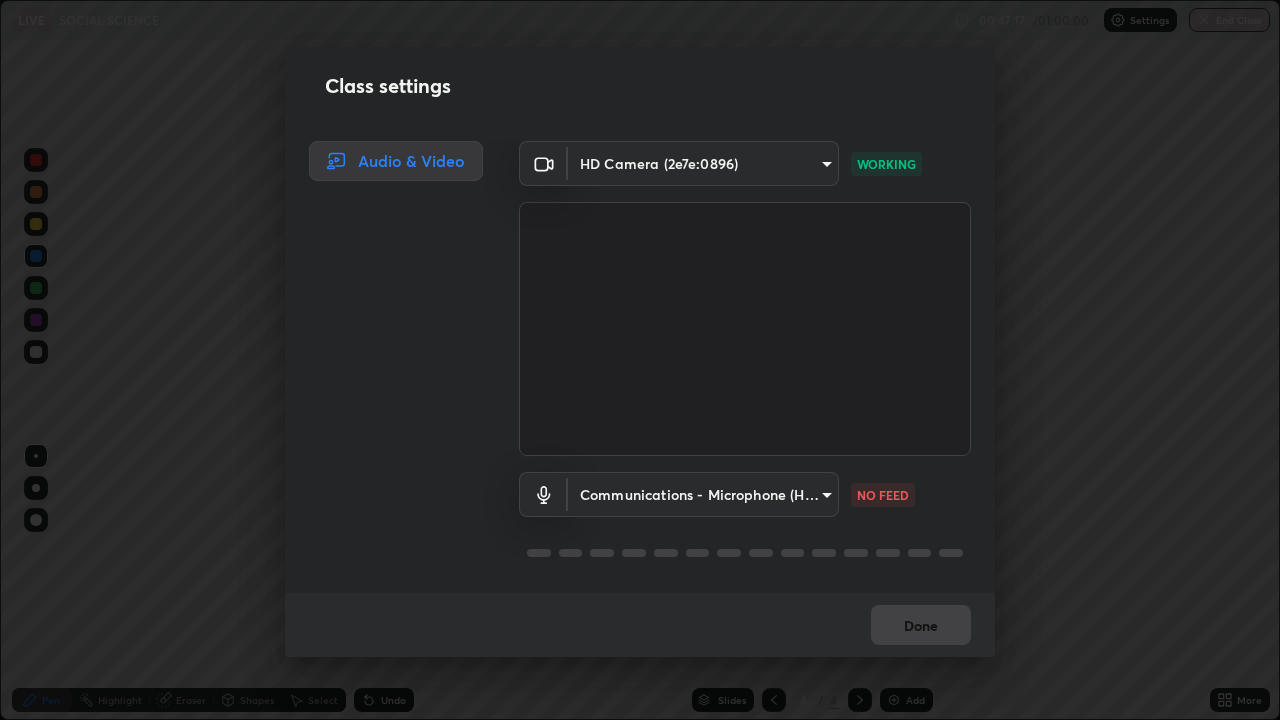 click on "Done" at bounding box center (640, 625) 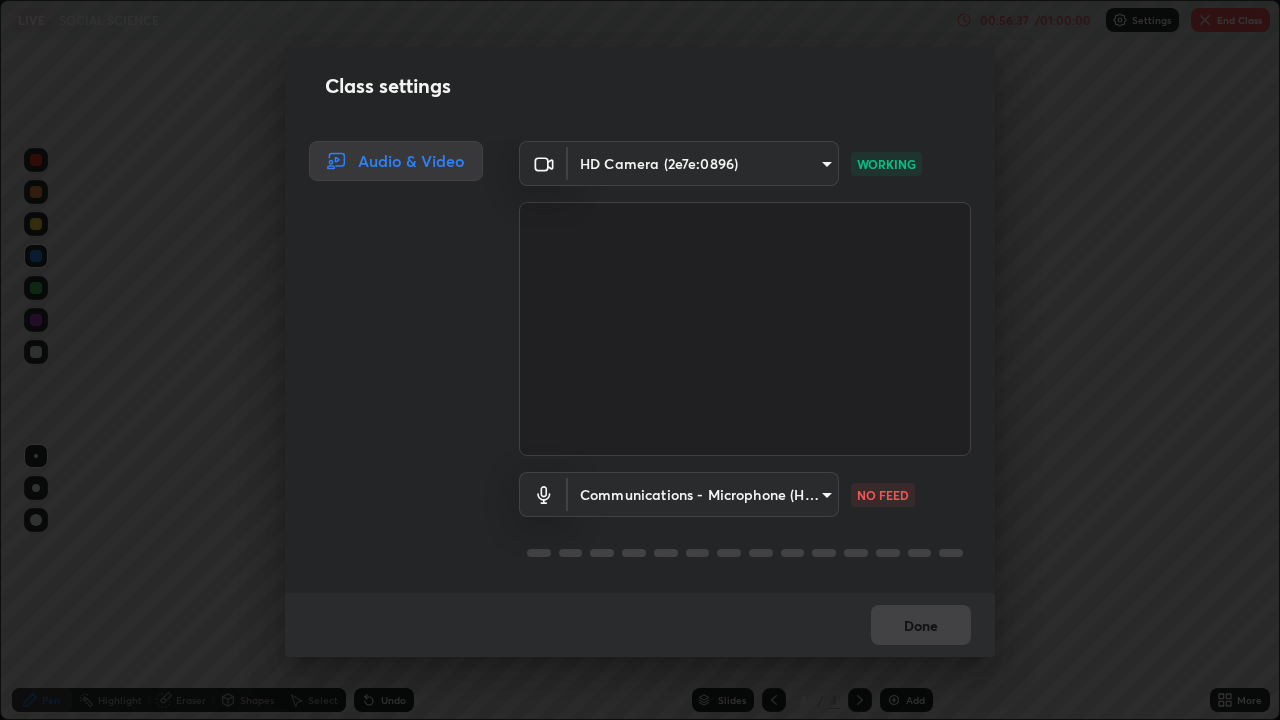 click on "Done" at bounding box center (640, 625) 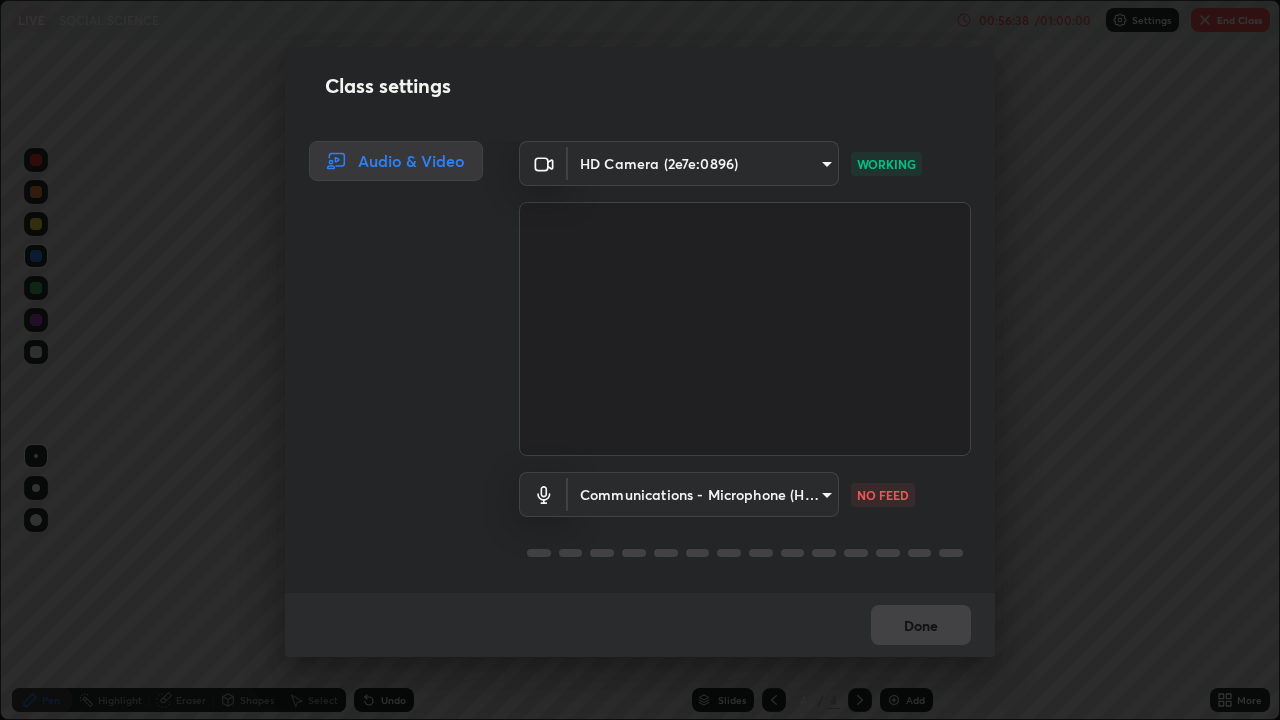 click on "NO FEED" at bounding box center [883, 495] 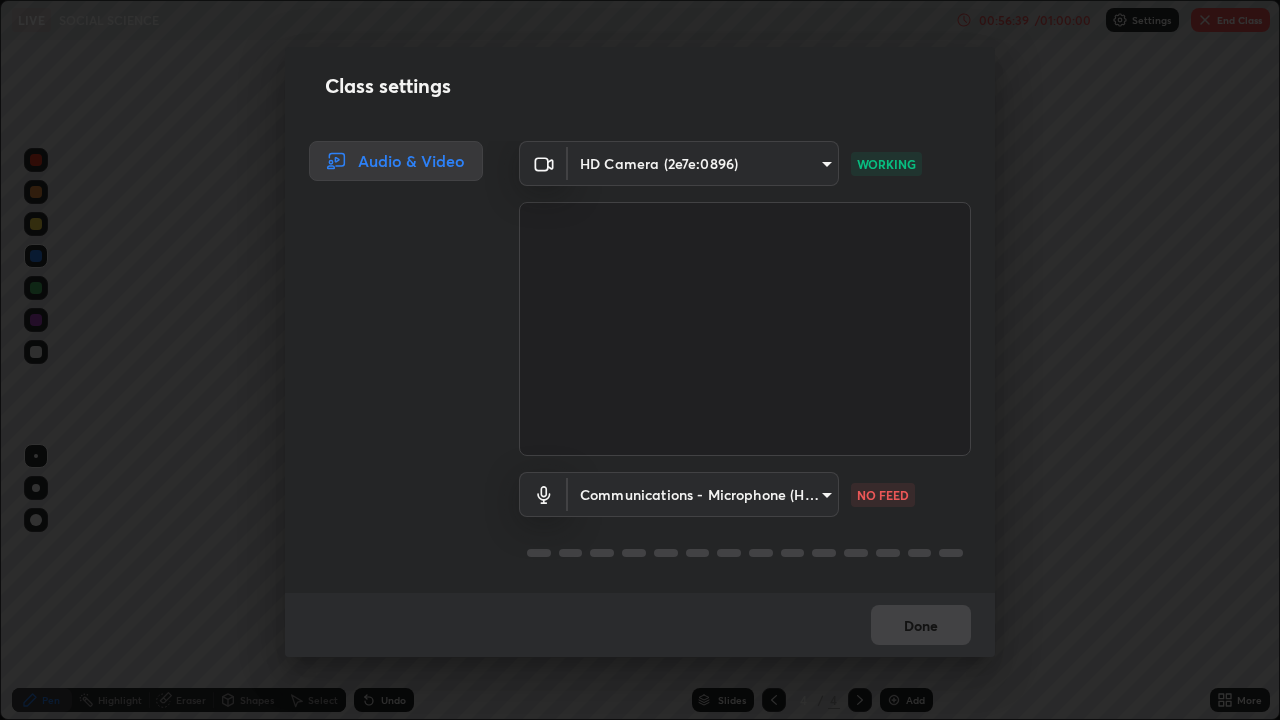 click on "NO FEED" at bounding box center (883, 495) 